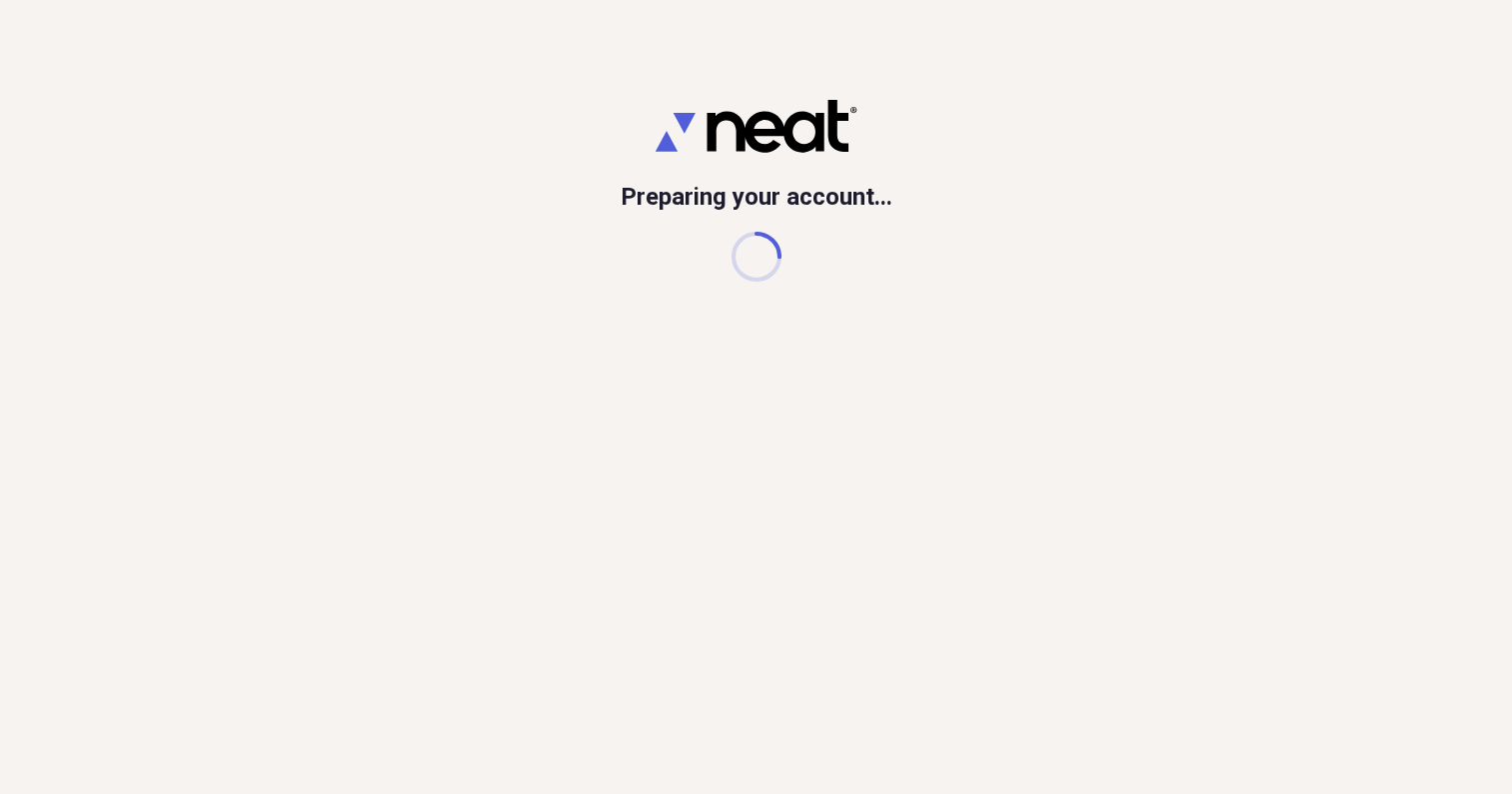 scroll, scrollTop: 0, scrollLeft: 0, axis: both 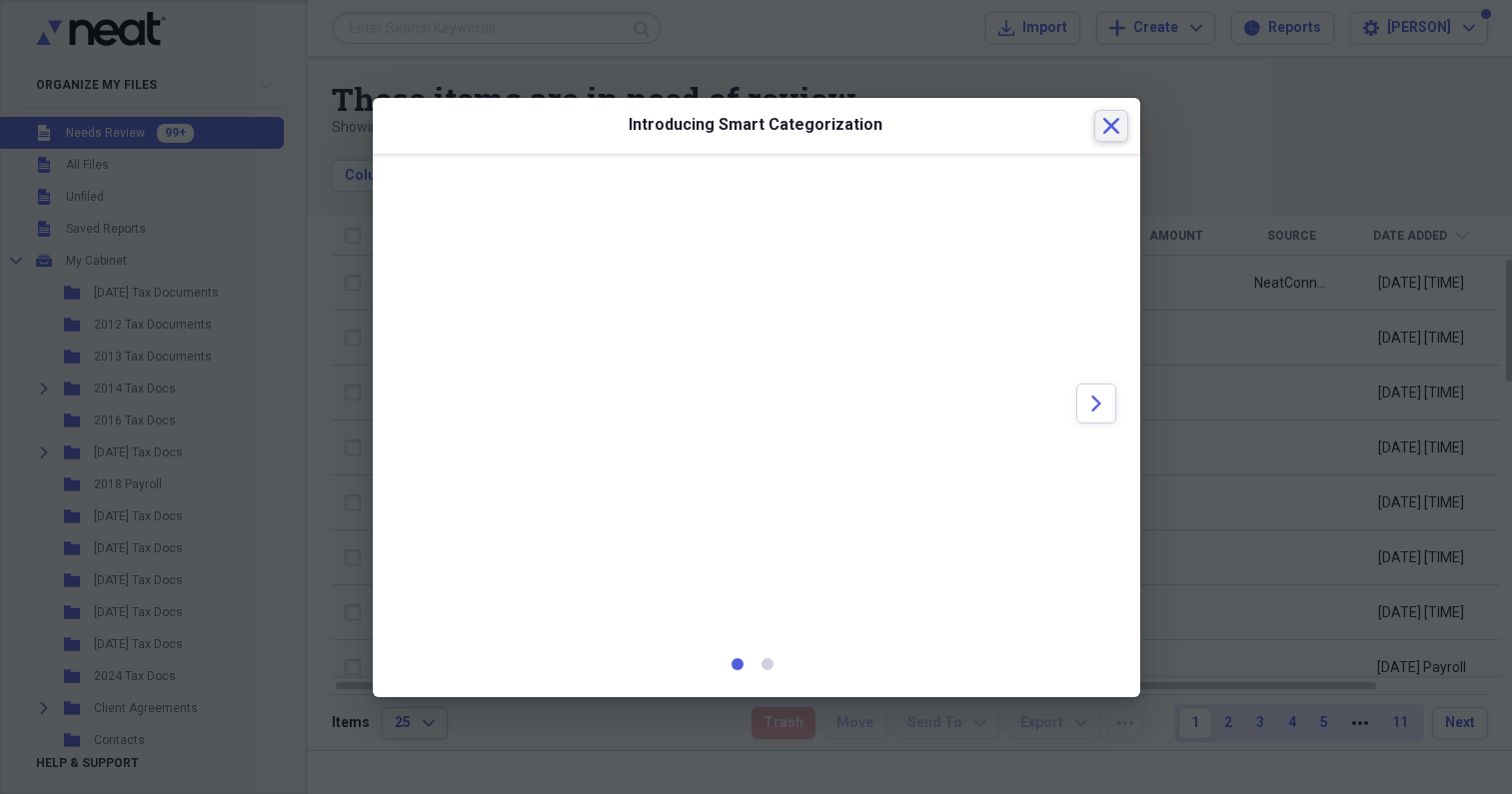 click on "Close" 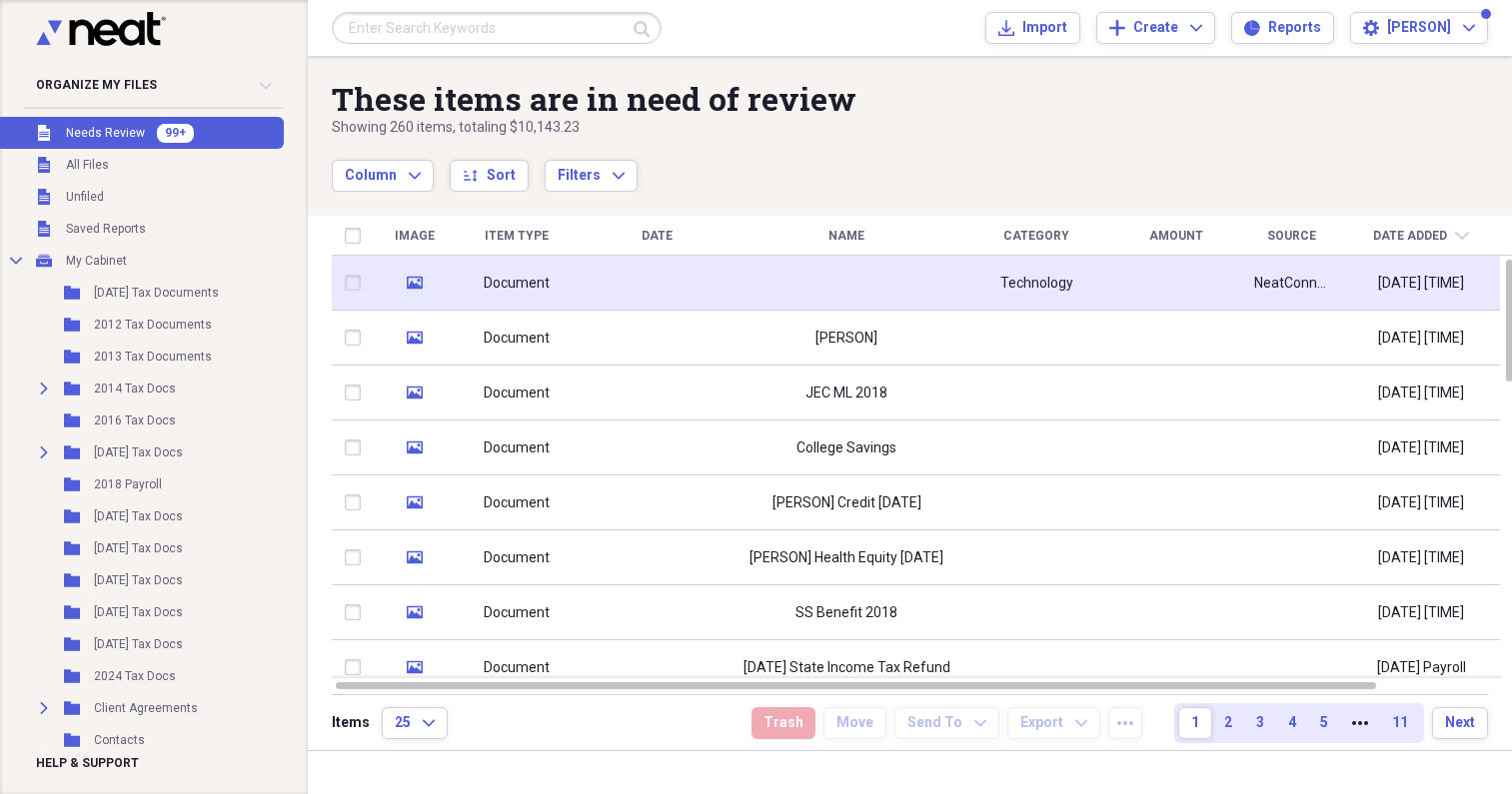 click on "Document" at bounding box center [517, 284] 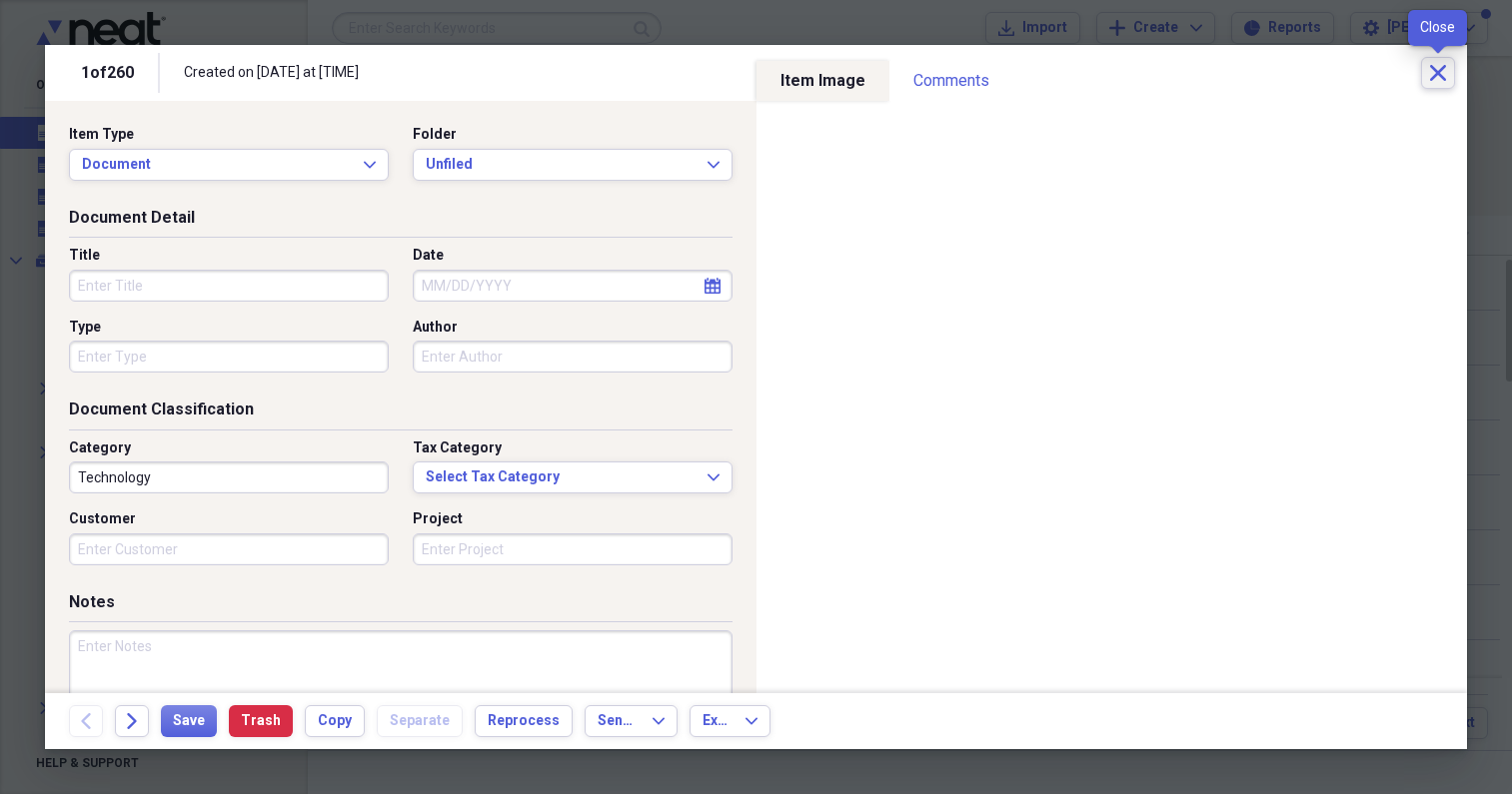 click on "Close" 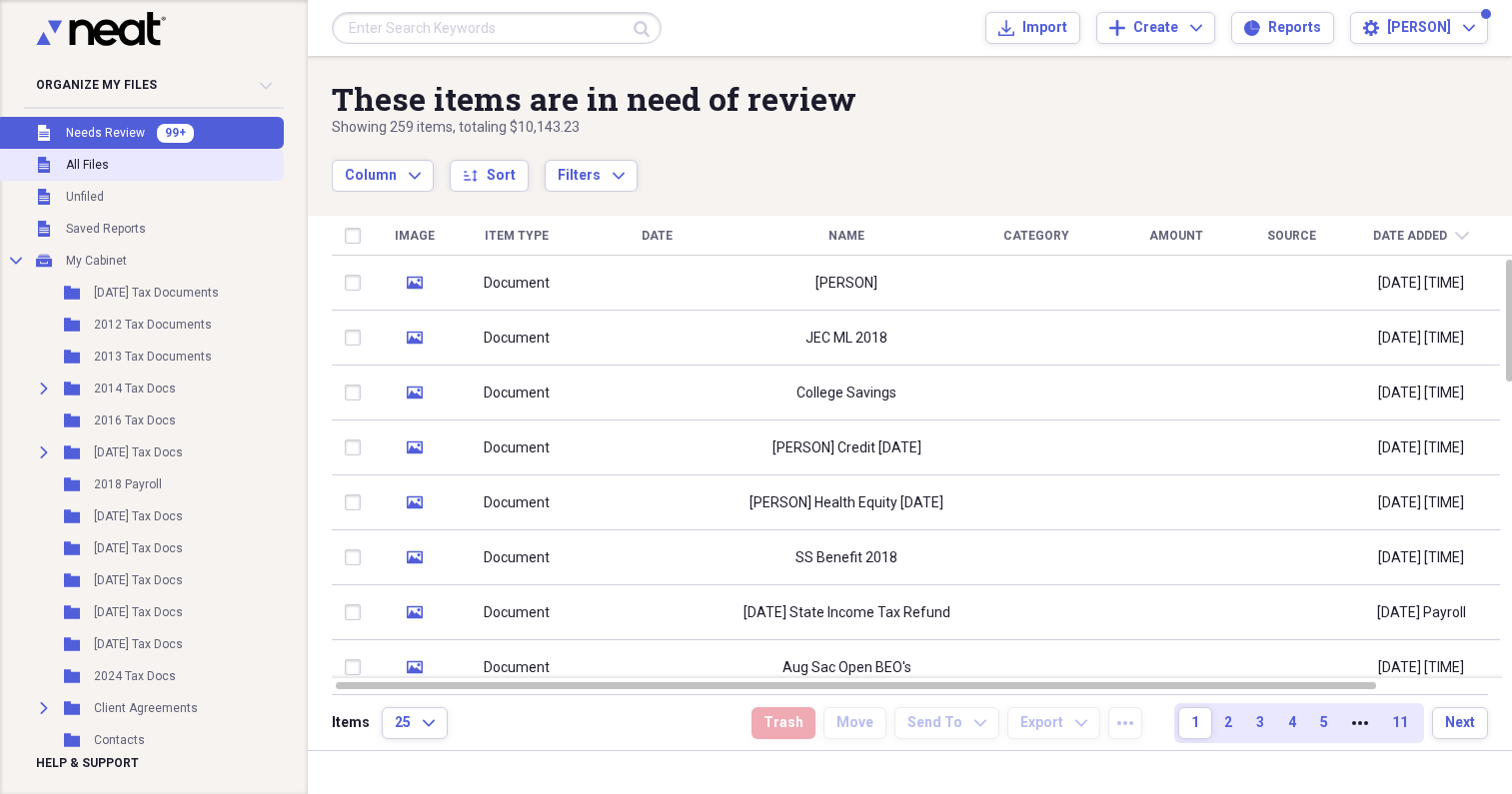 click on "Unfiled All Files" at bounding box center [140, 165] 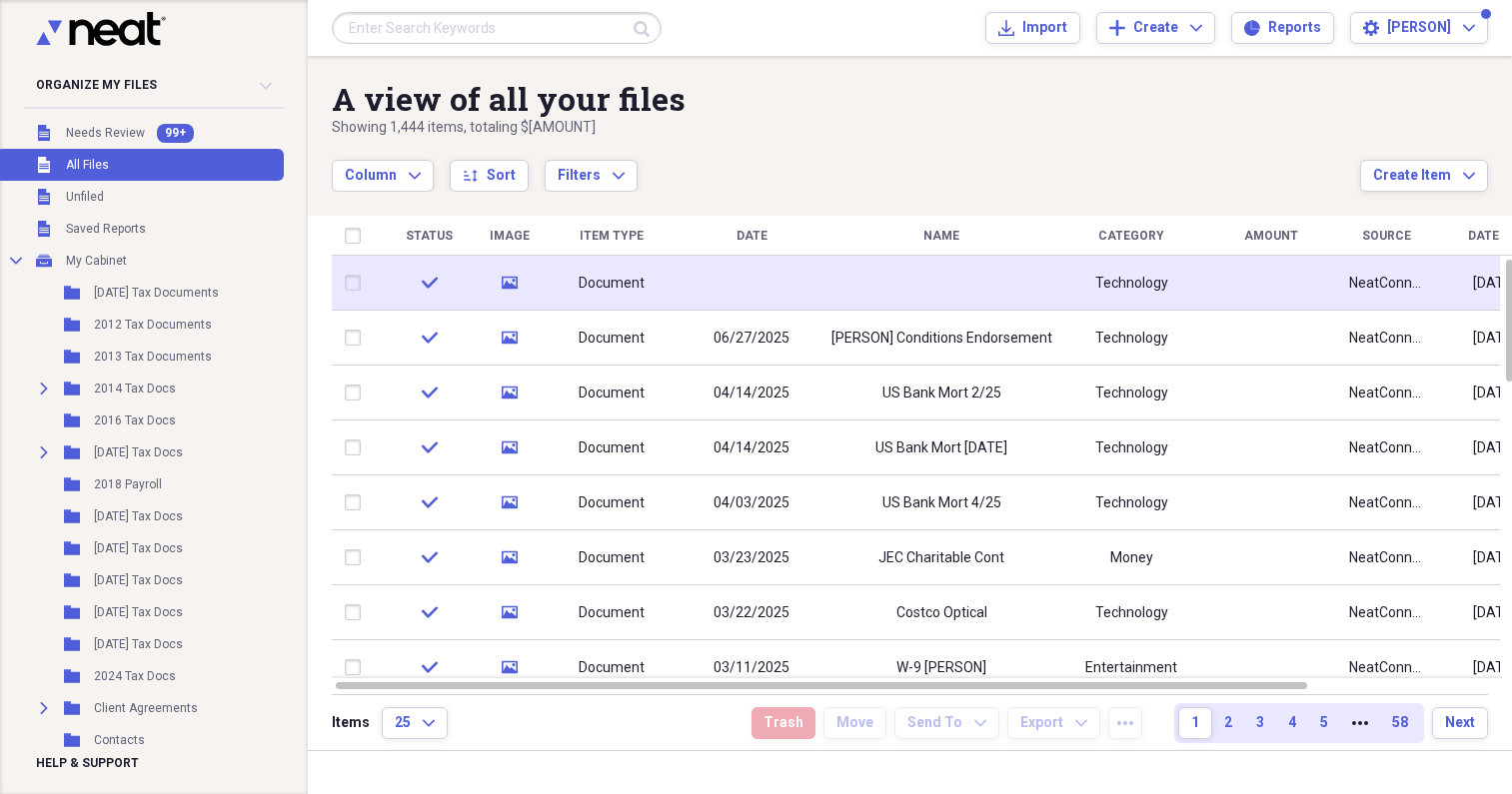 click on "Document" at bounding box center [612, 284] 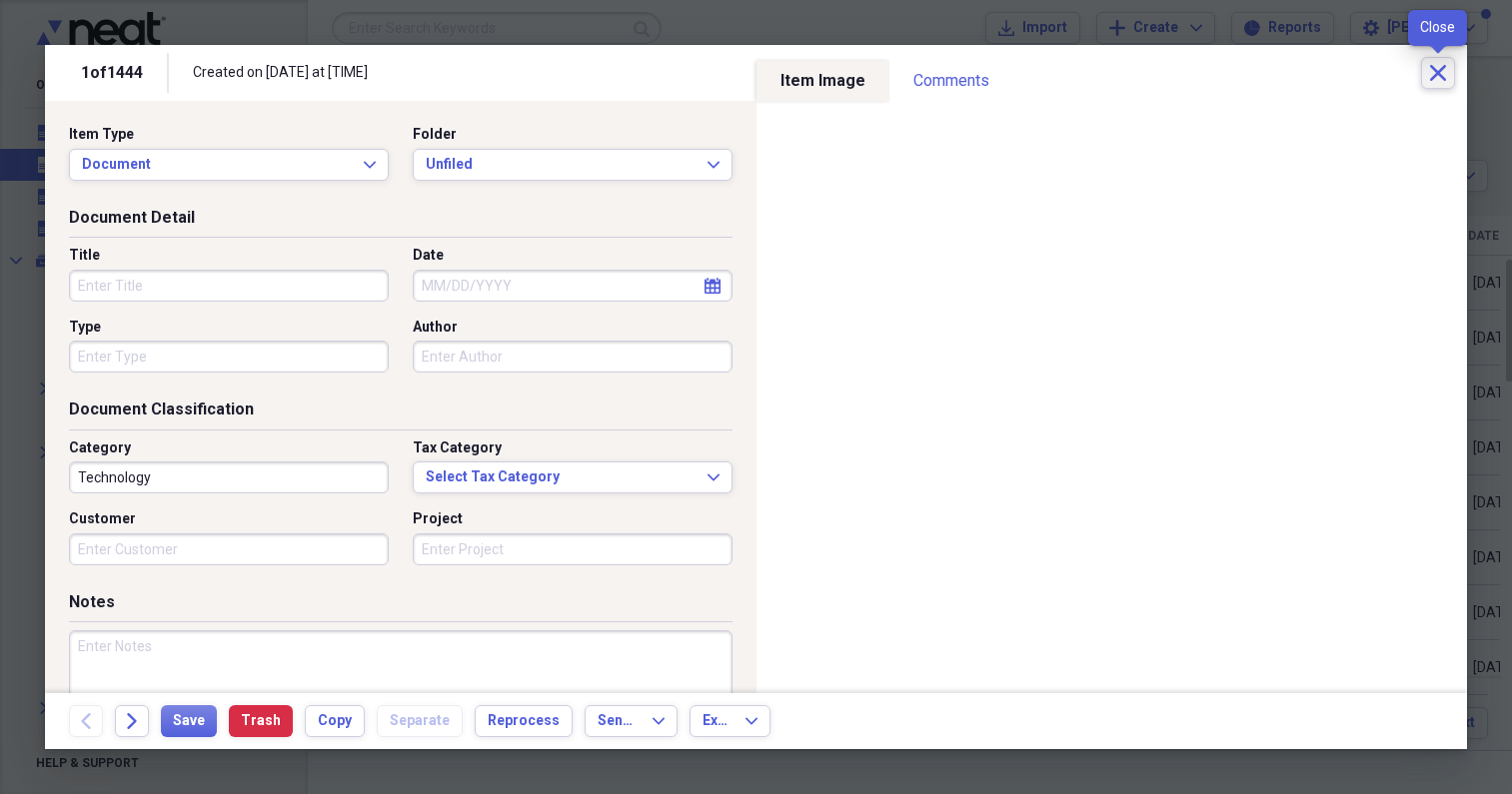 click on "Close" 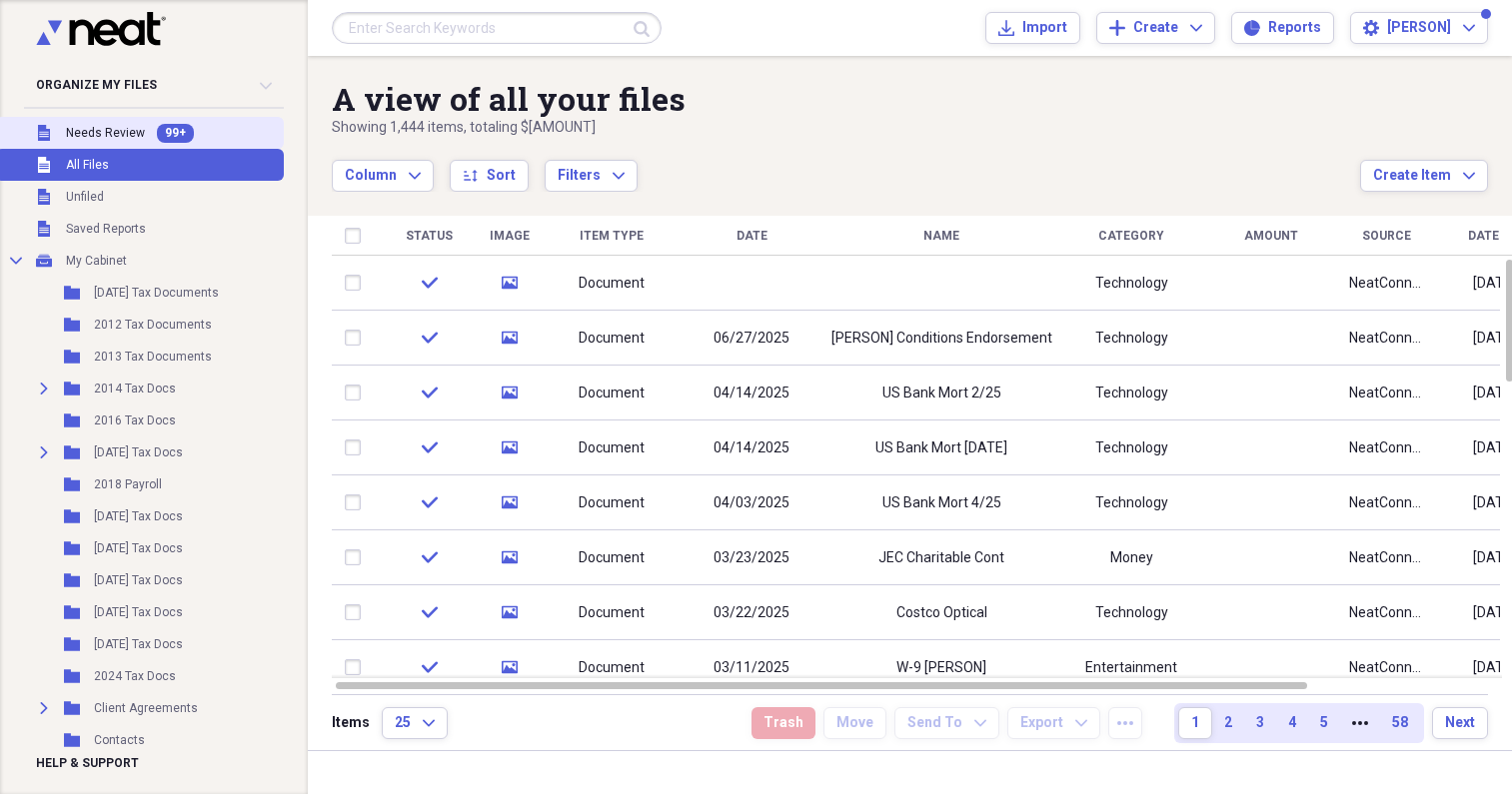 click on "Needs Review" at bounding box center (105, 133) 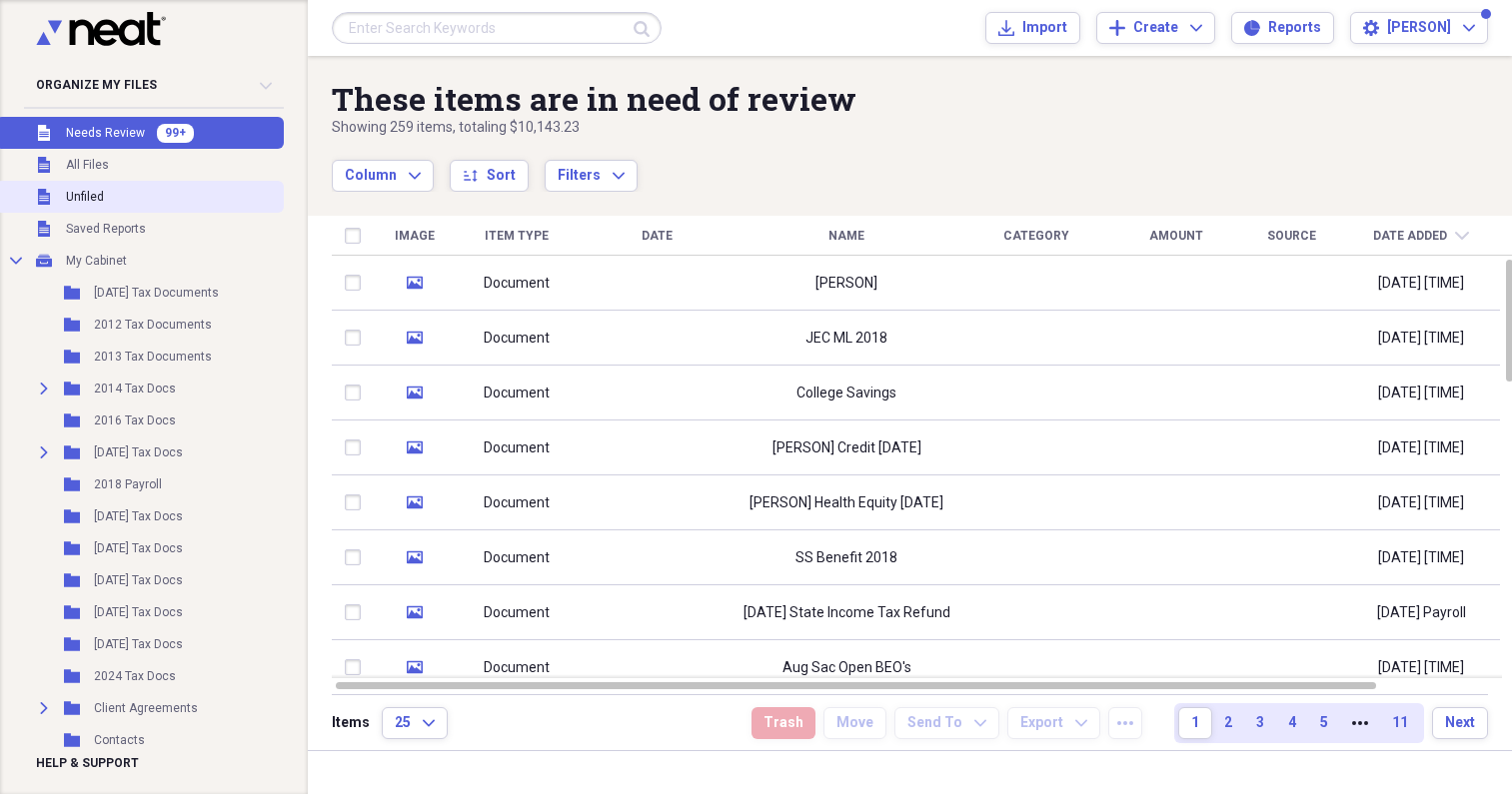 click on "Unfiled" at bounding box center (85, 197) 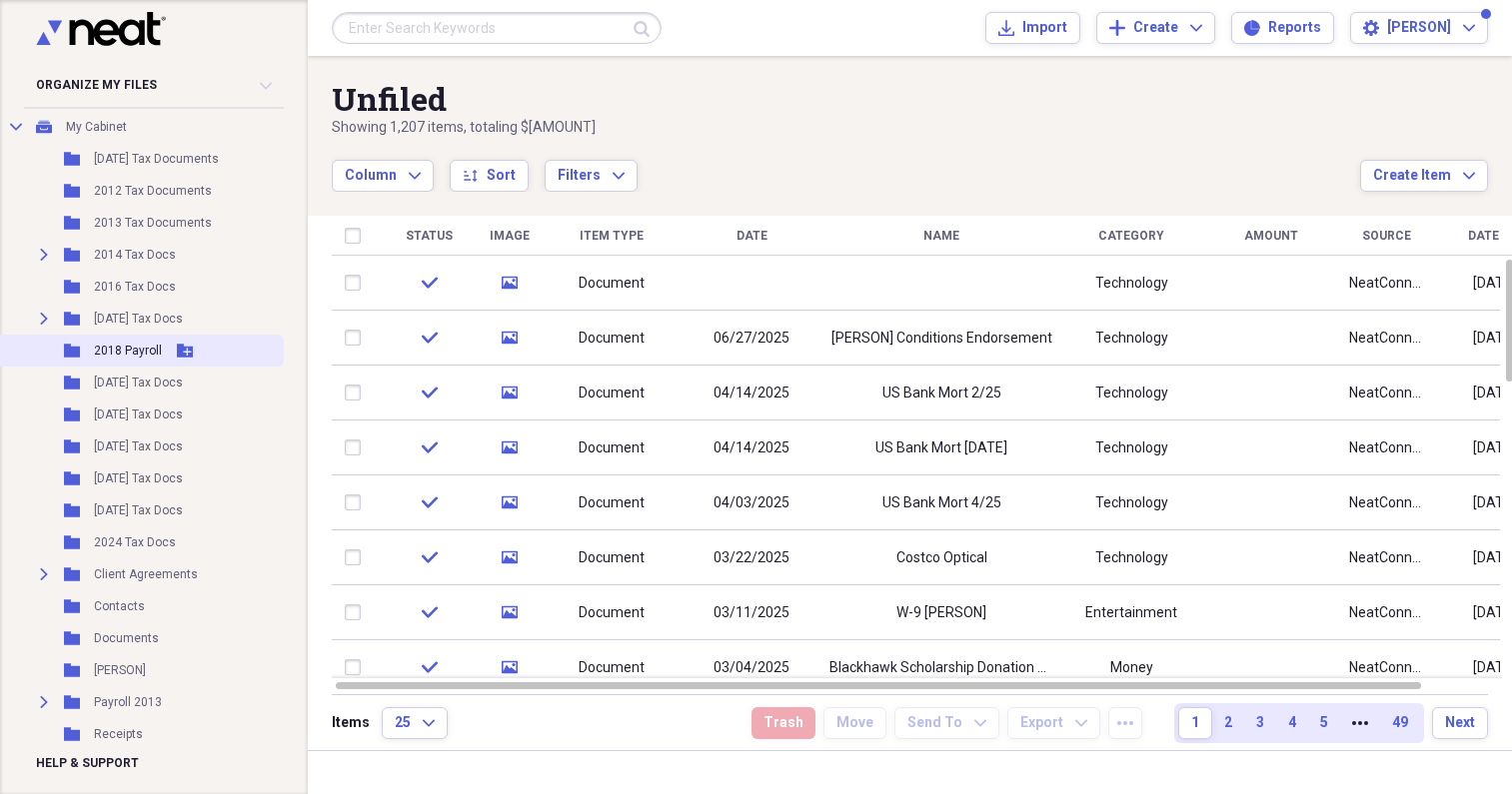 scroll, scrollTop: 127, scrollLeft: 0, axis: vertical 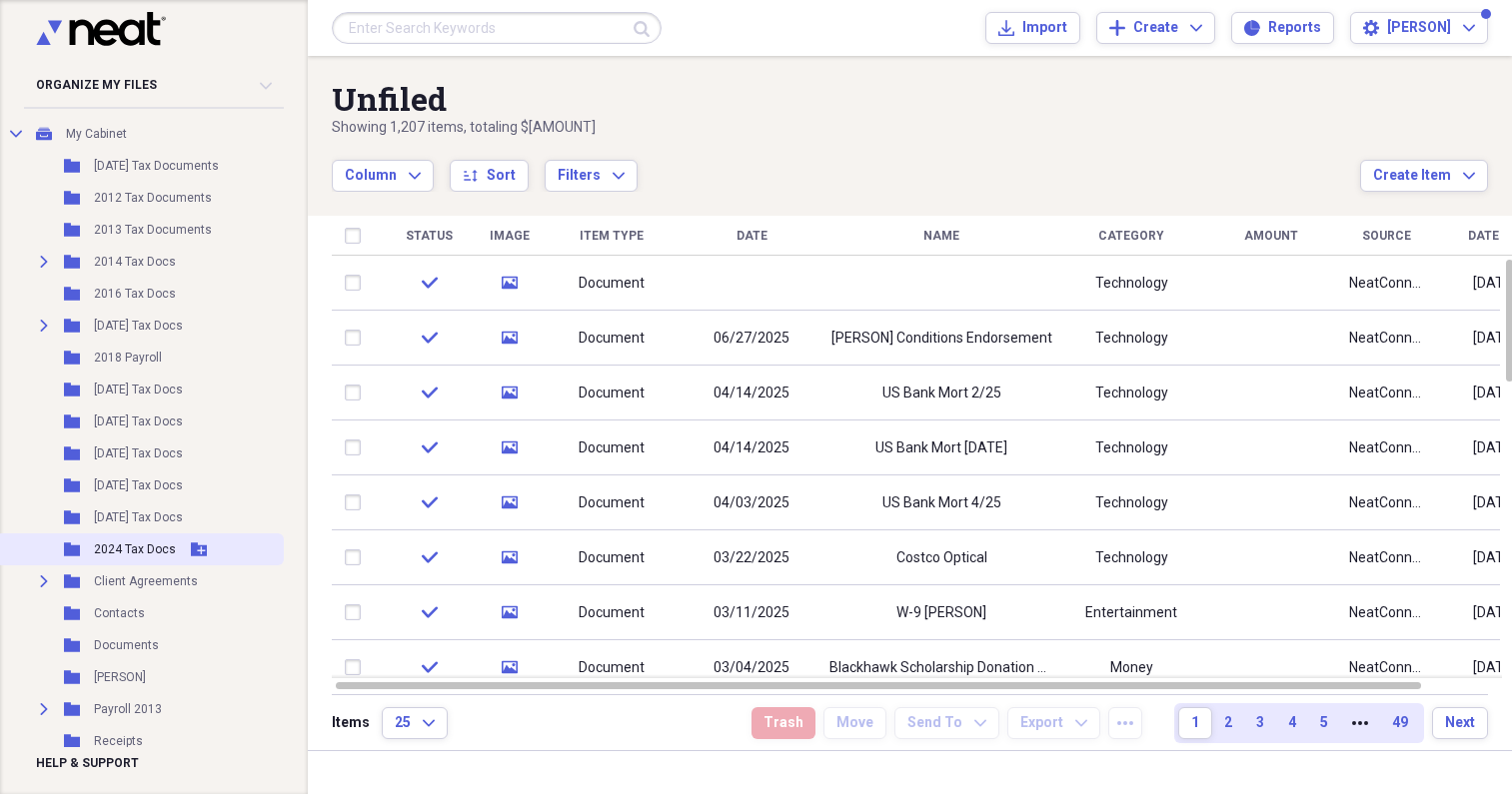 click on "2024 Tax Docs" at bounding box center [135, 549] 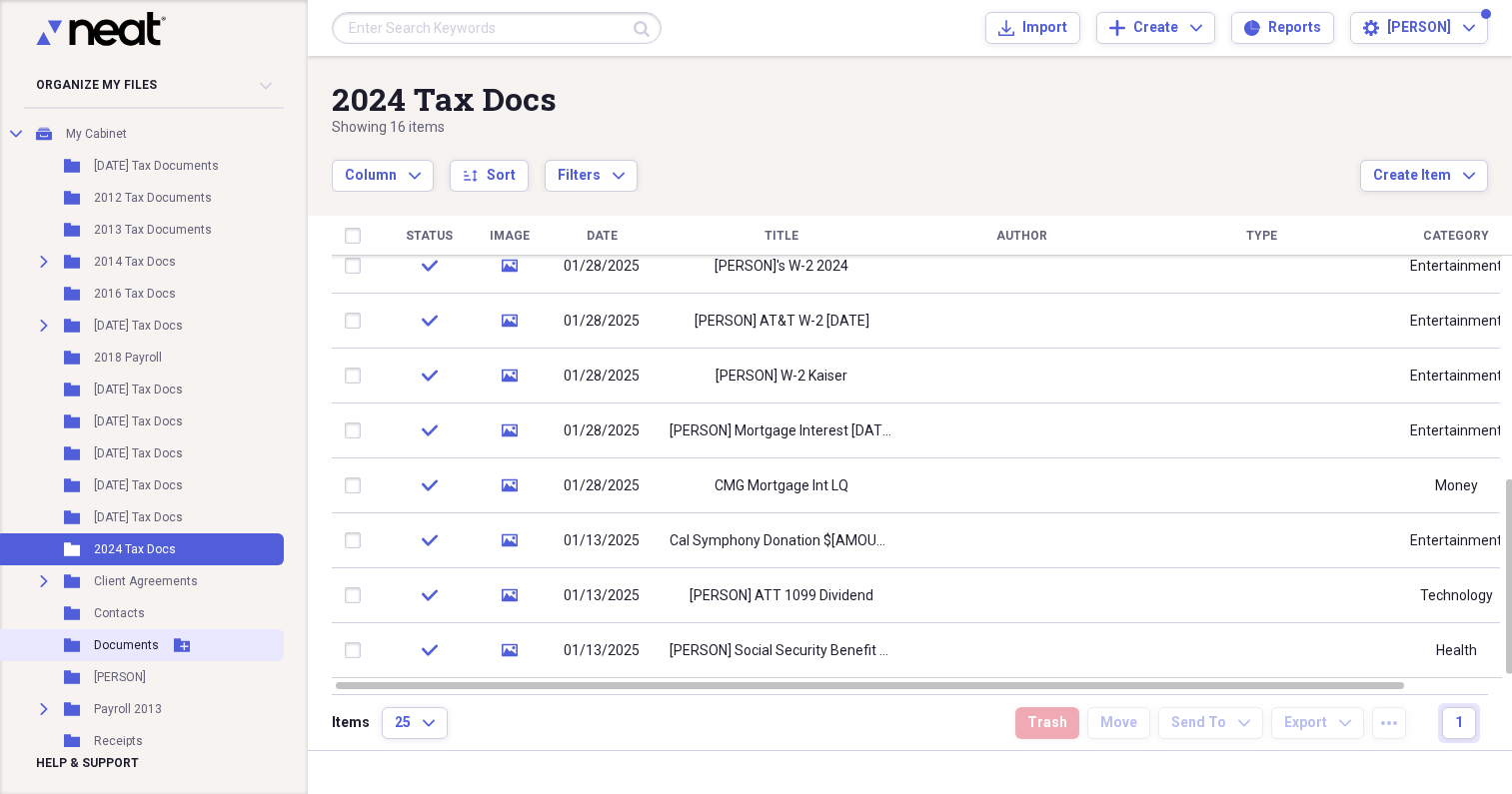 click on "Documents" at bounding box center [126, 645] 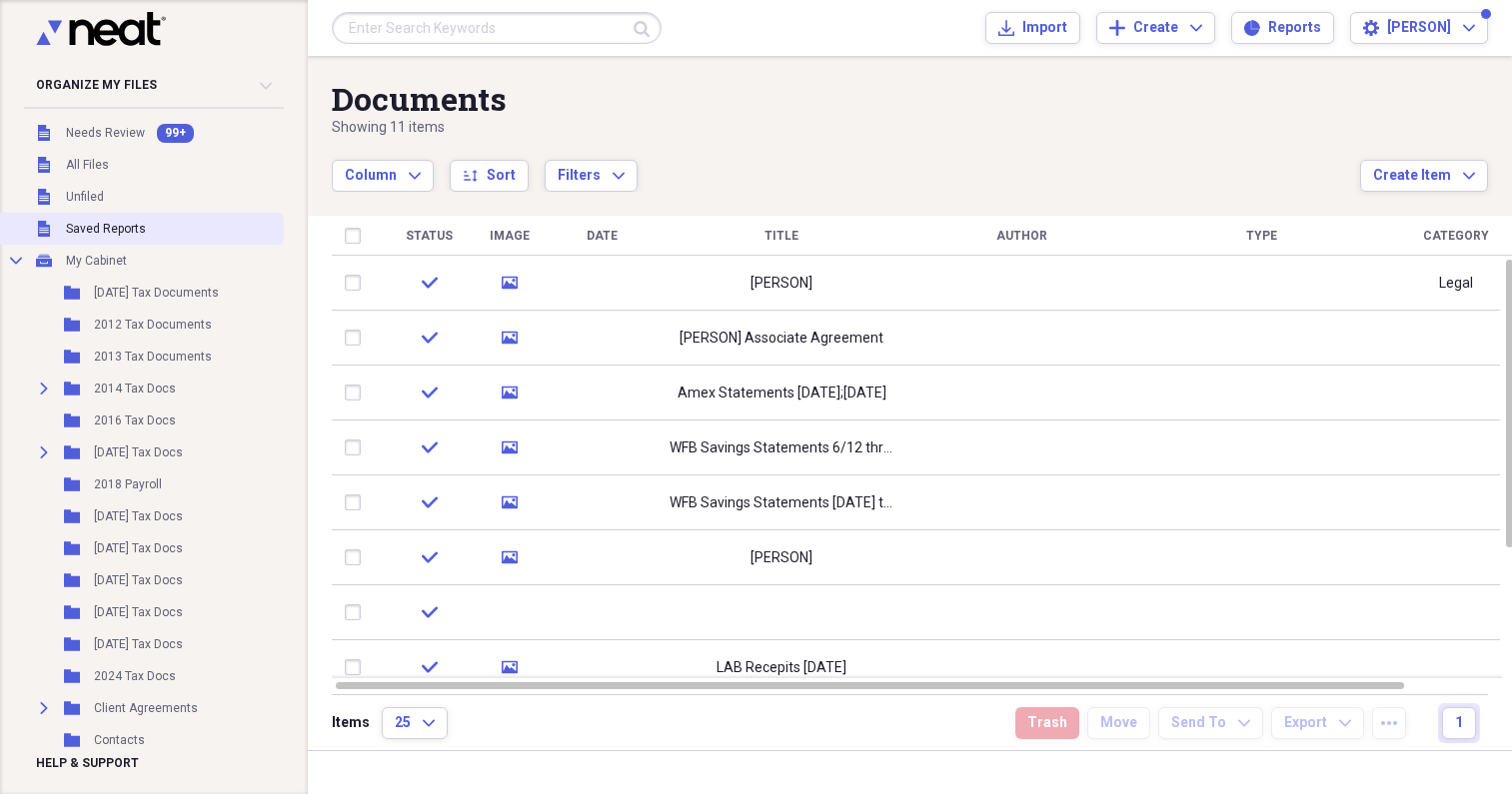 scroll, scrollTop: 0, scrollLeft: 0, axis: both 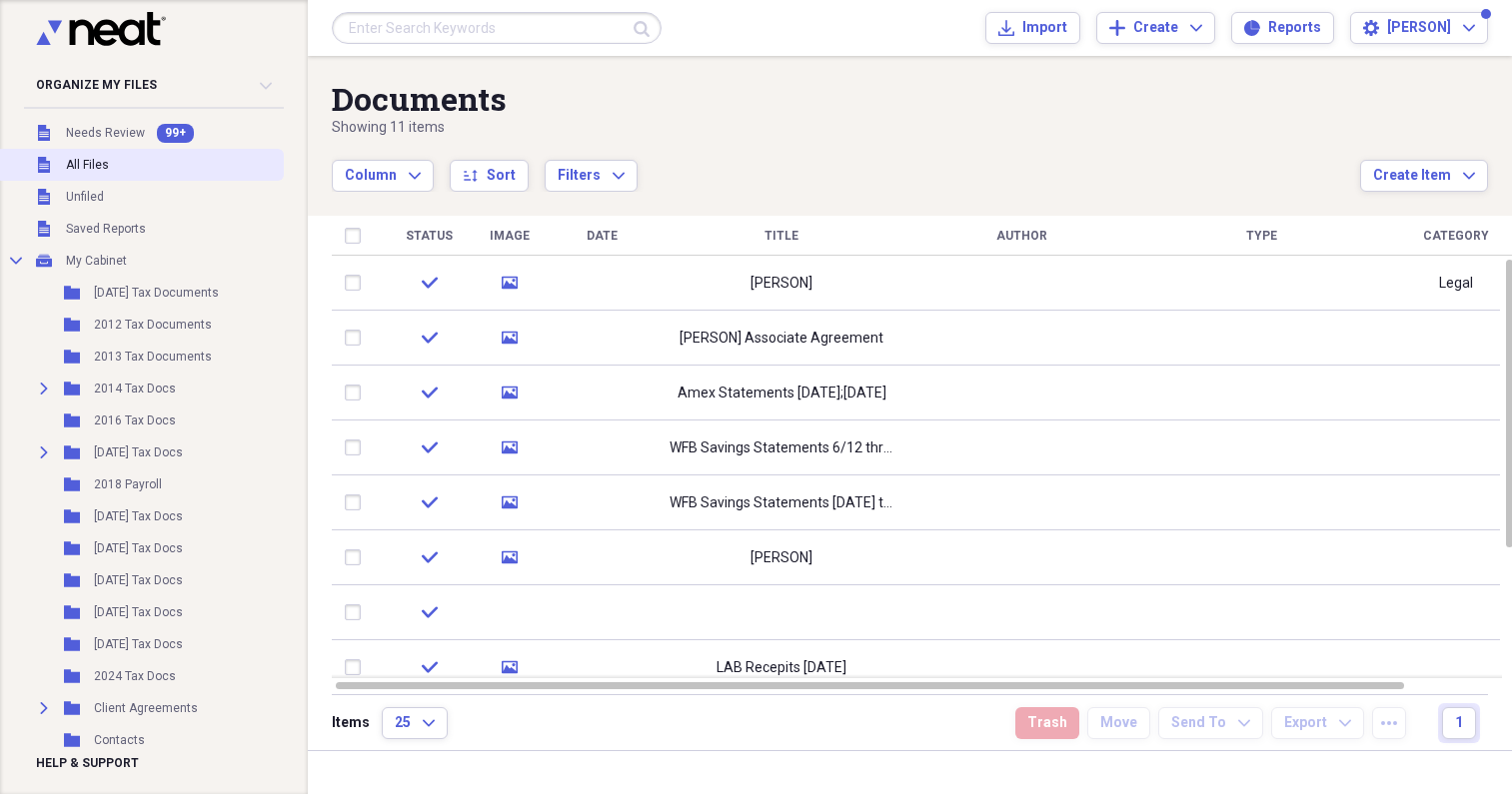 click on "All Files" at bounding box center (87, 165) 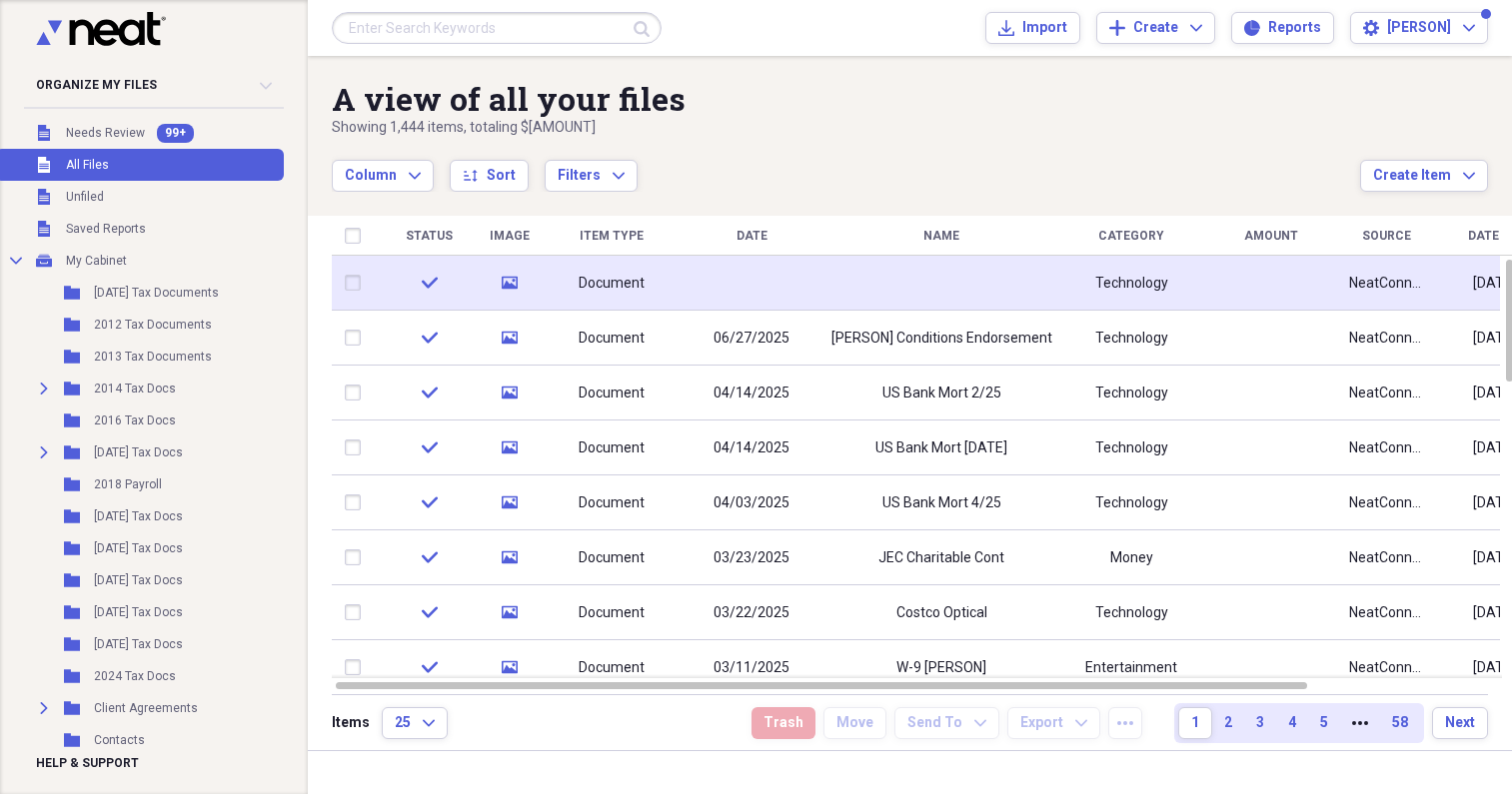 click on "Document" at bounding box center [612, 284] 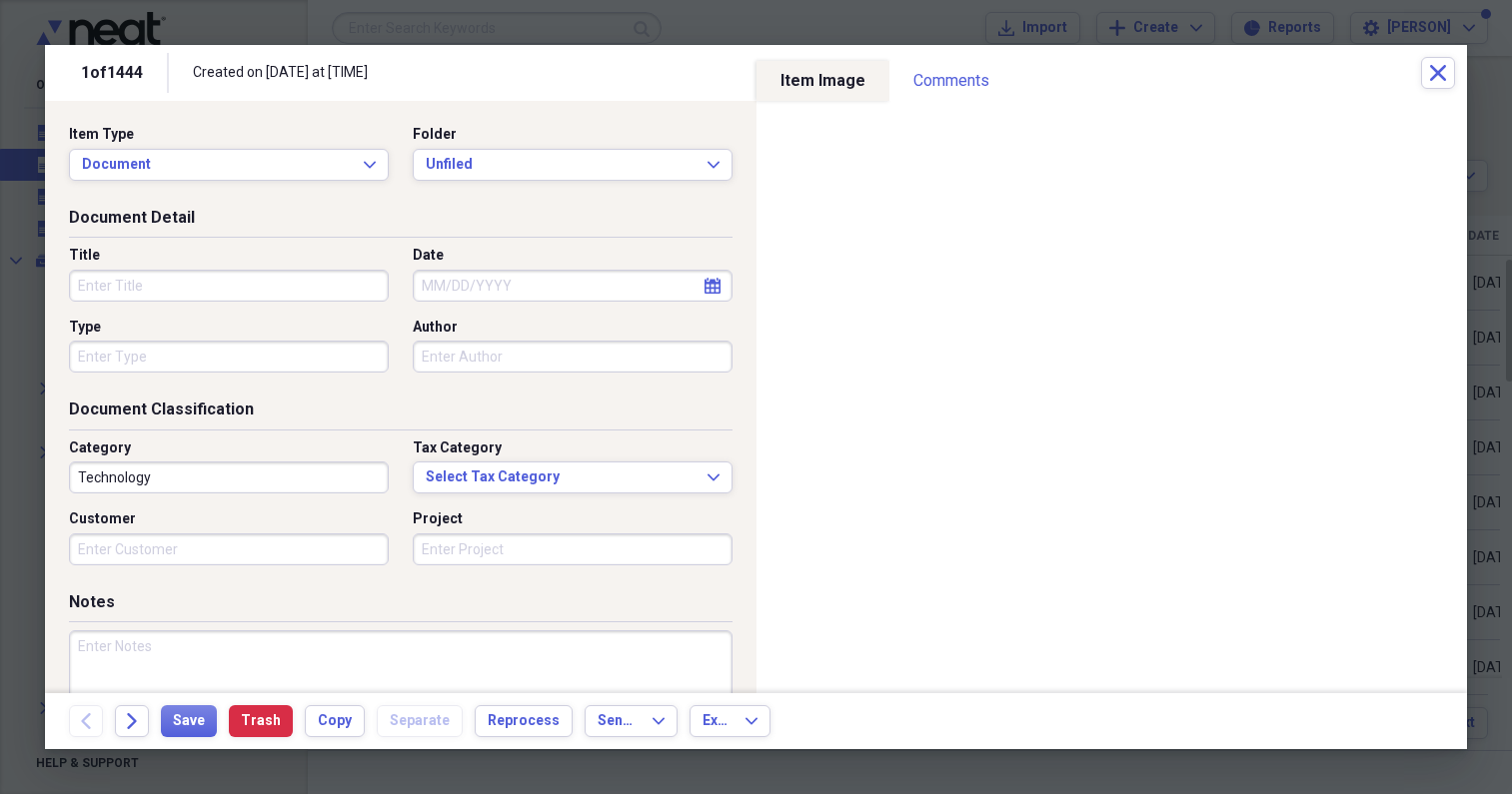 scroll, scrollTop: 3, scrollLeft: 0, axis: vertical 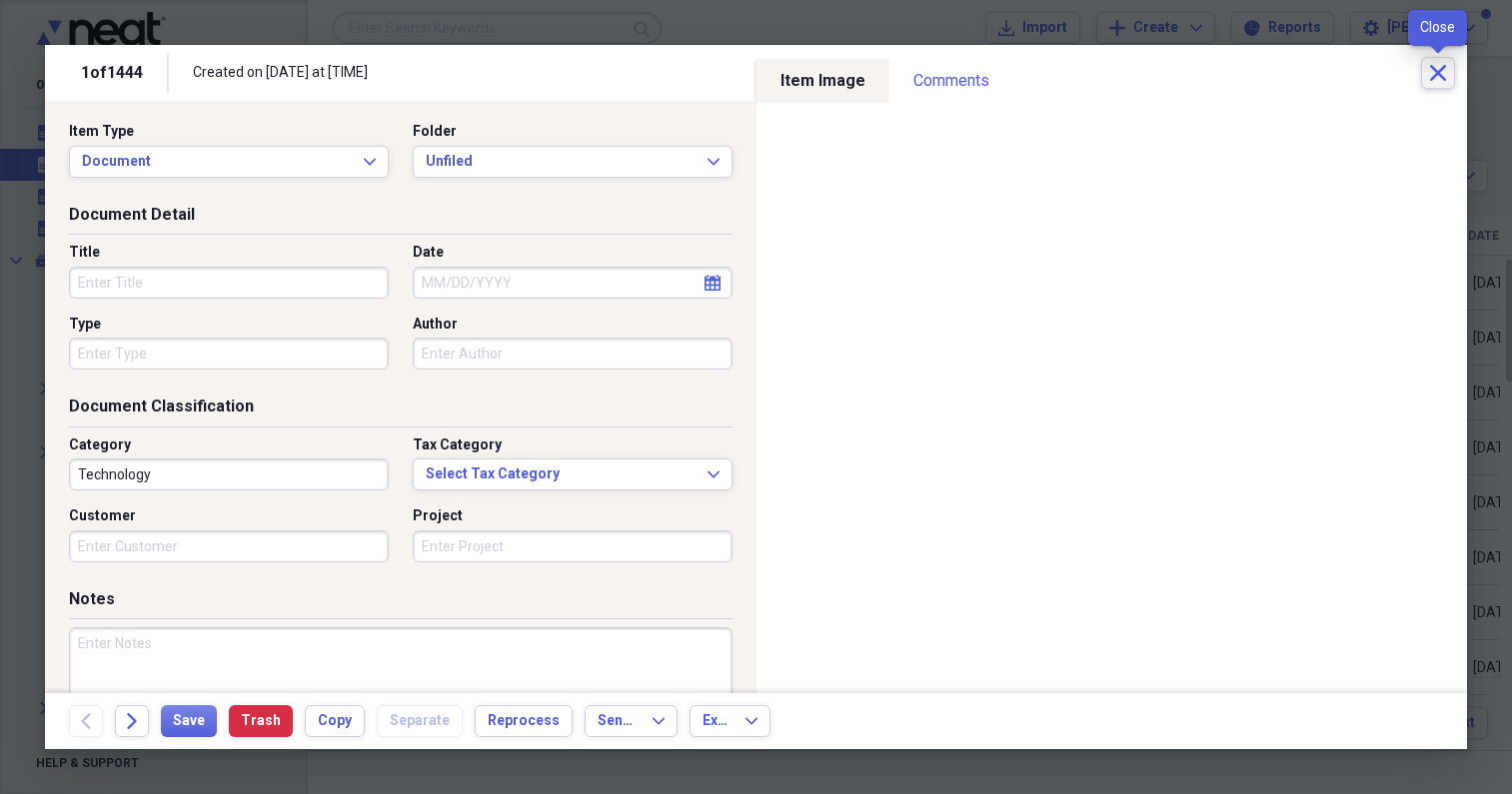 click on "Close" 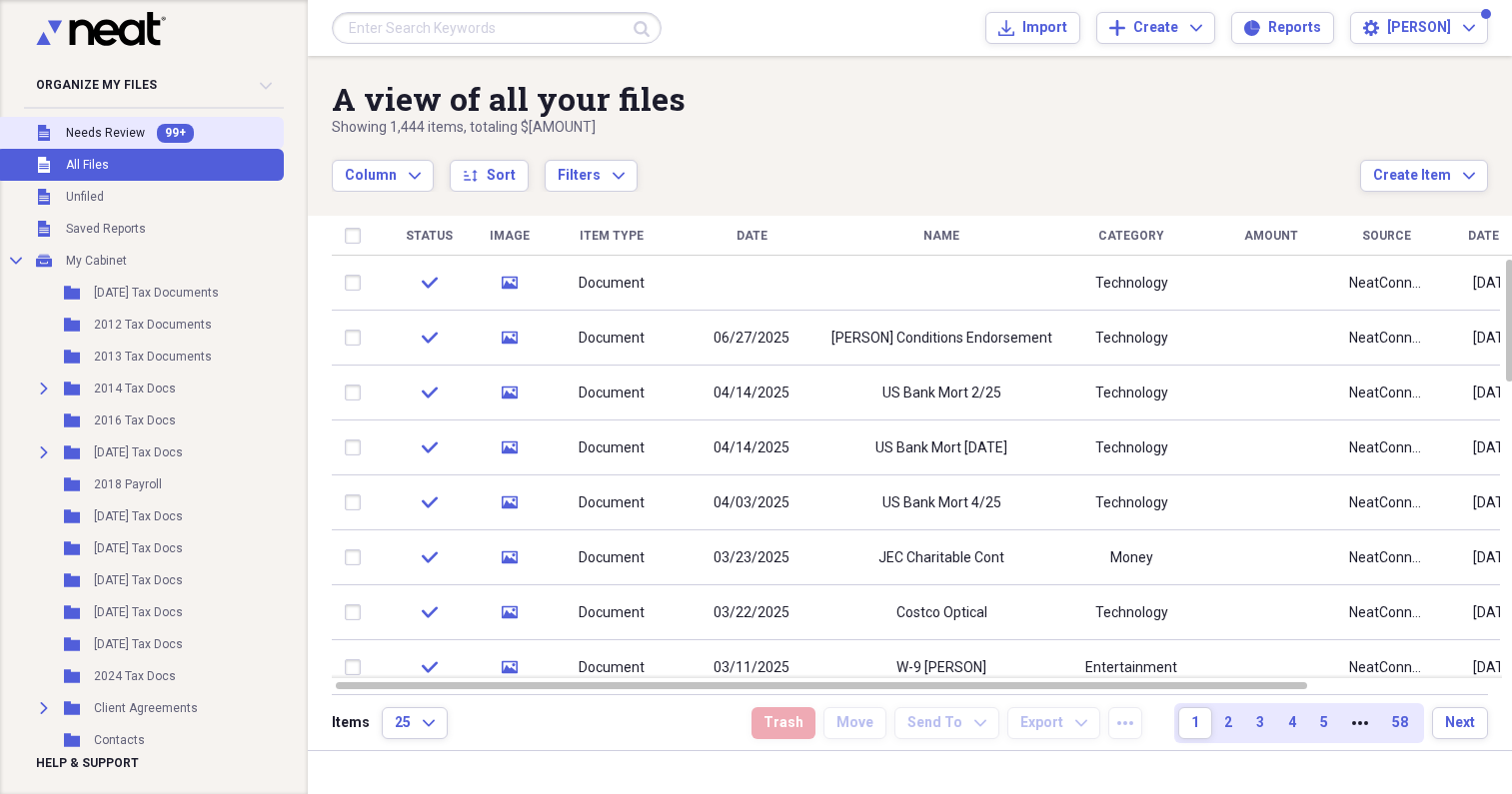 click on "Needs Review" at bounding box center [105, 133] 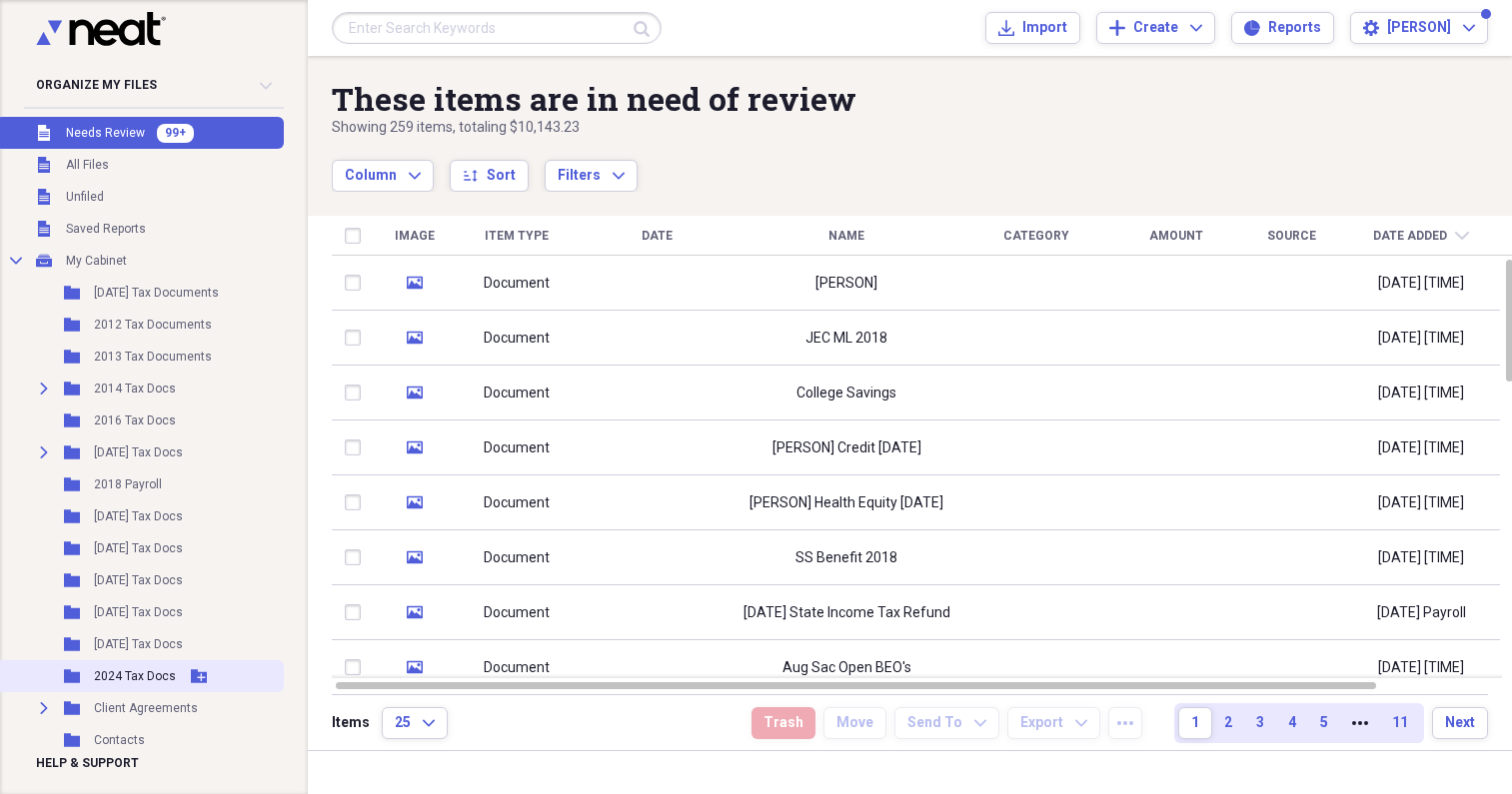 click on "2024 Tax Docs" at bounding box center [135, 676] 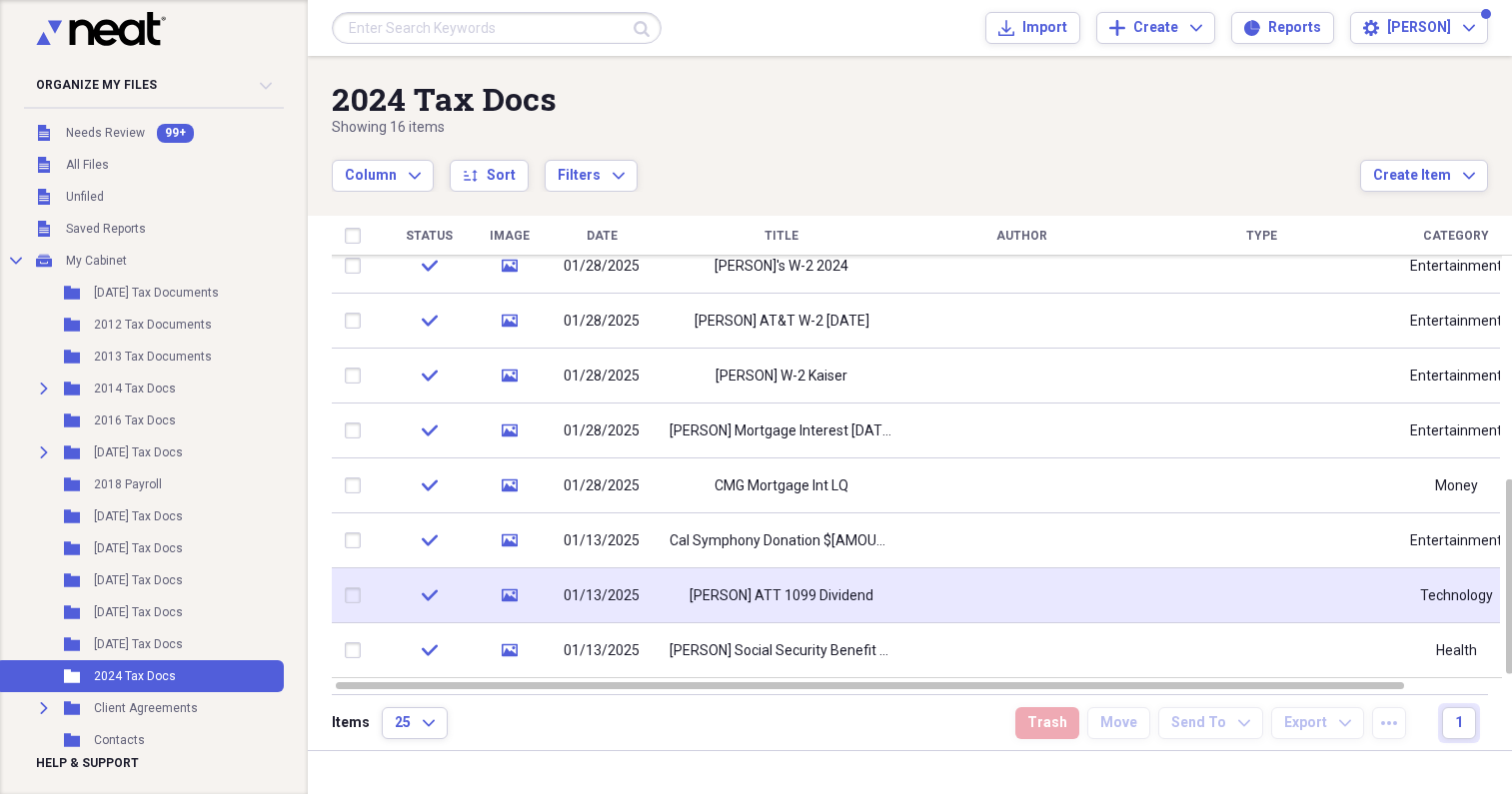 click on "01/13/2025" at bounding box center [602, 595] 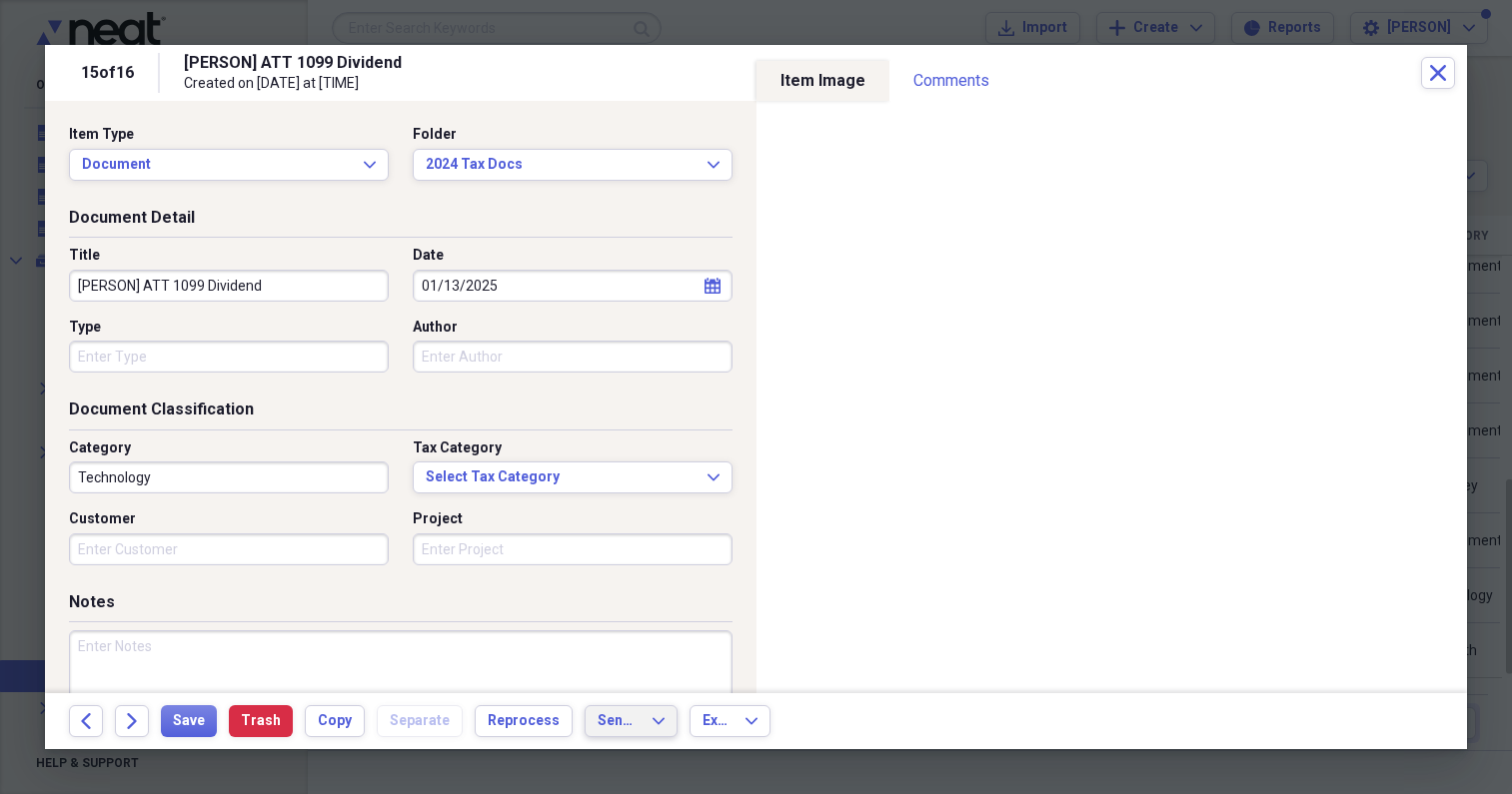 click on "Send To" at bounding box center [619, 721] 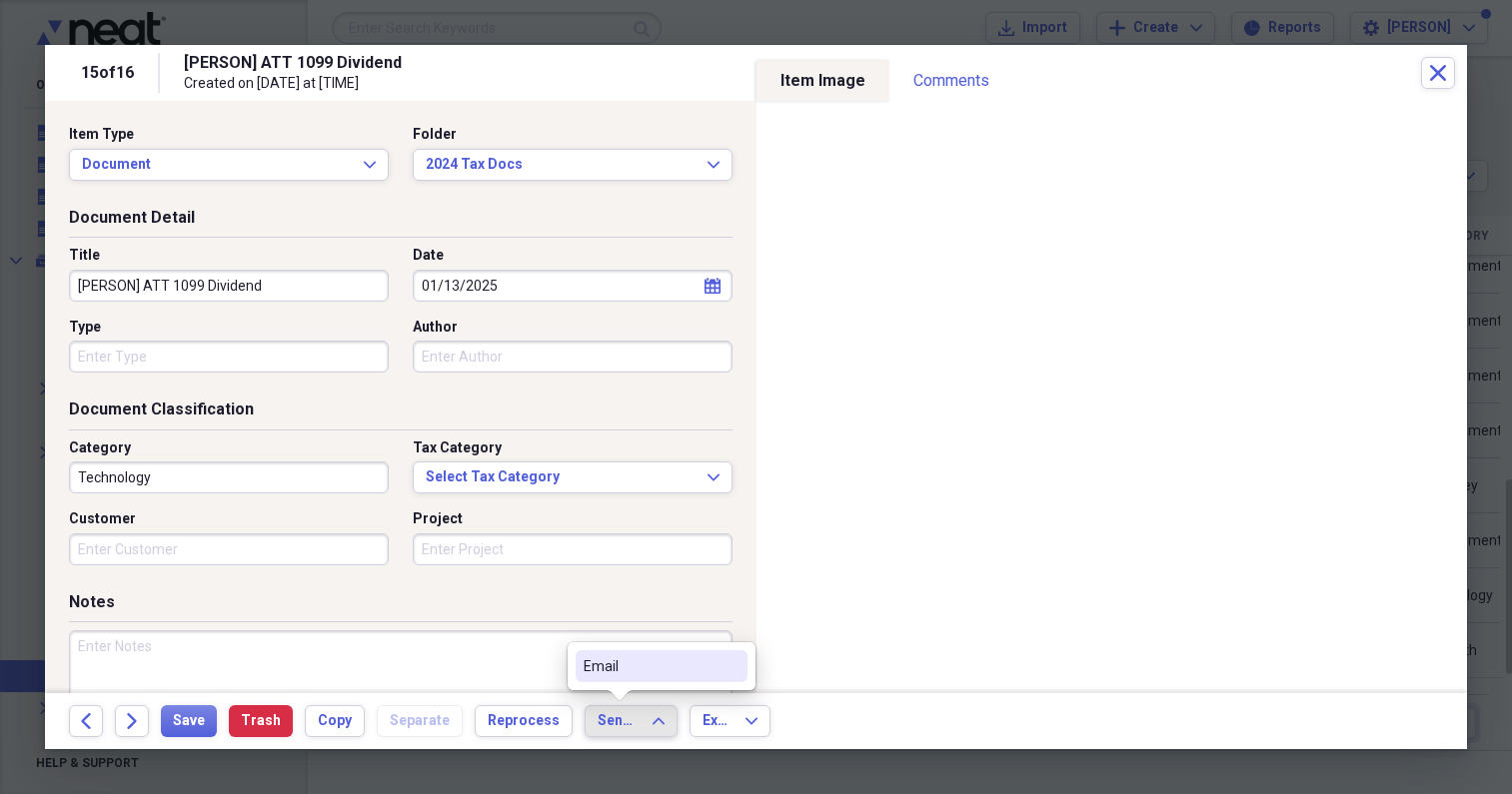 click on "Email" at bounding box center [650, 666] 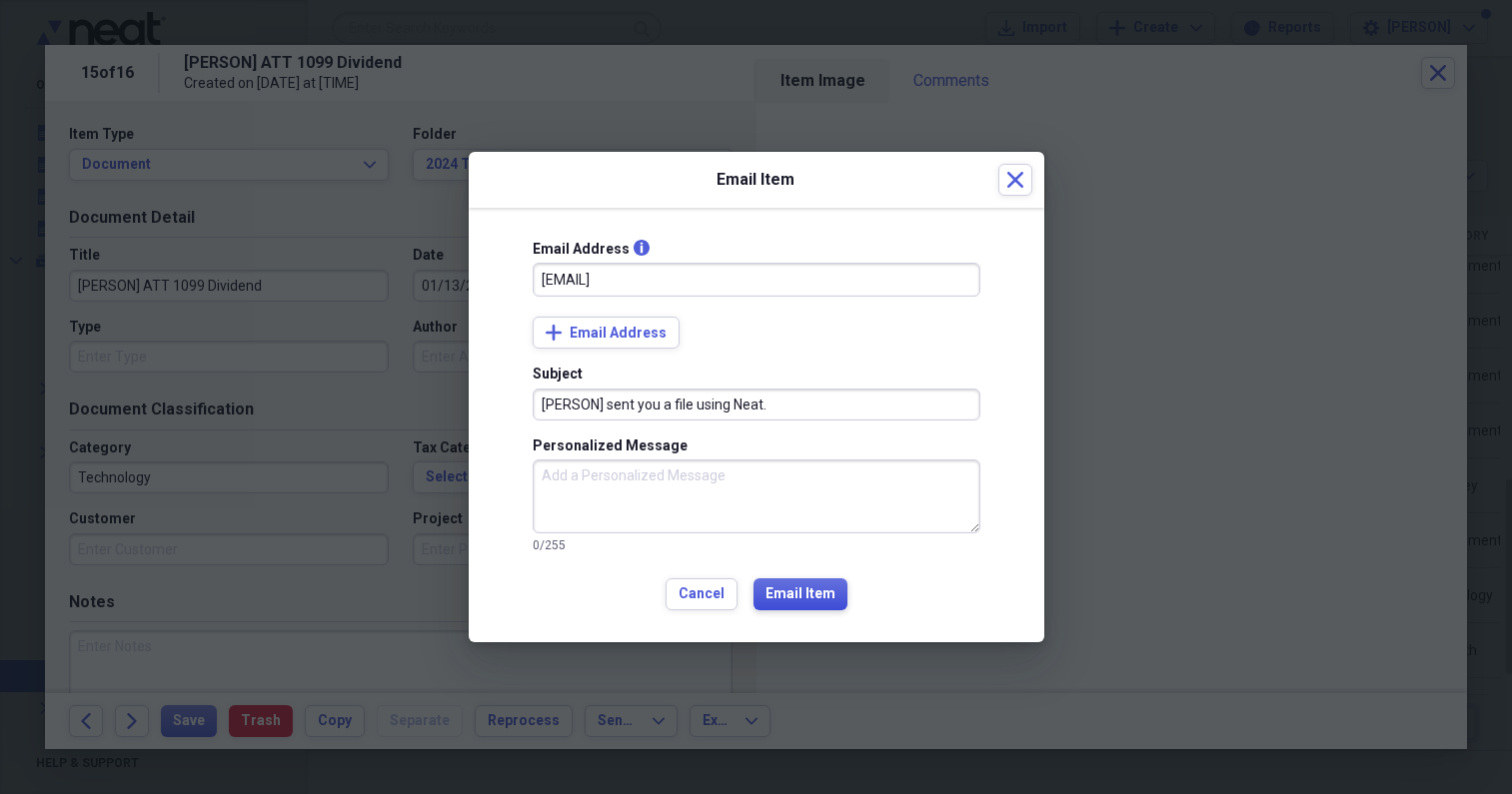 type on "[EMAIL]" 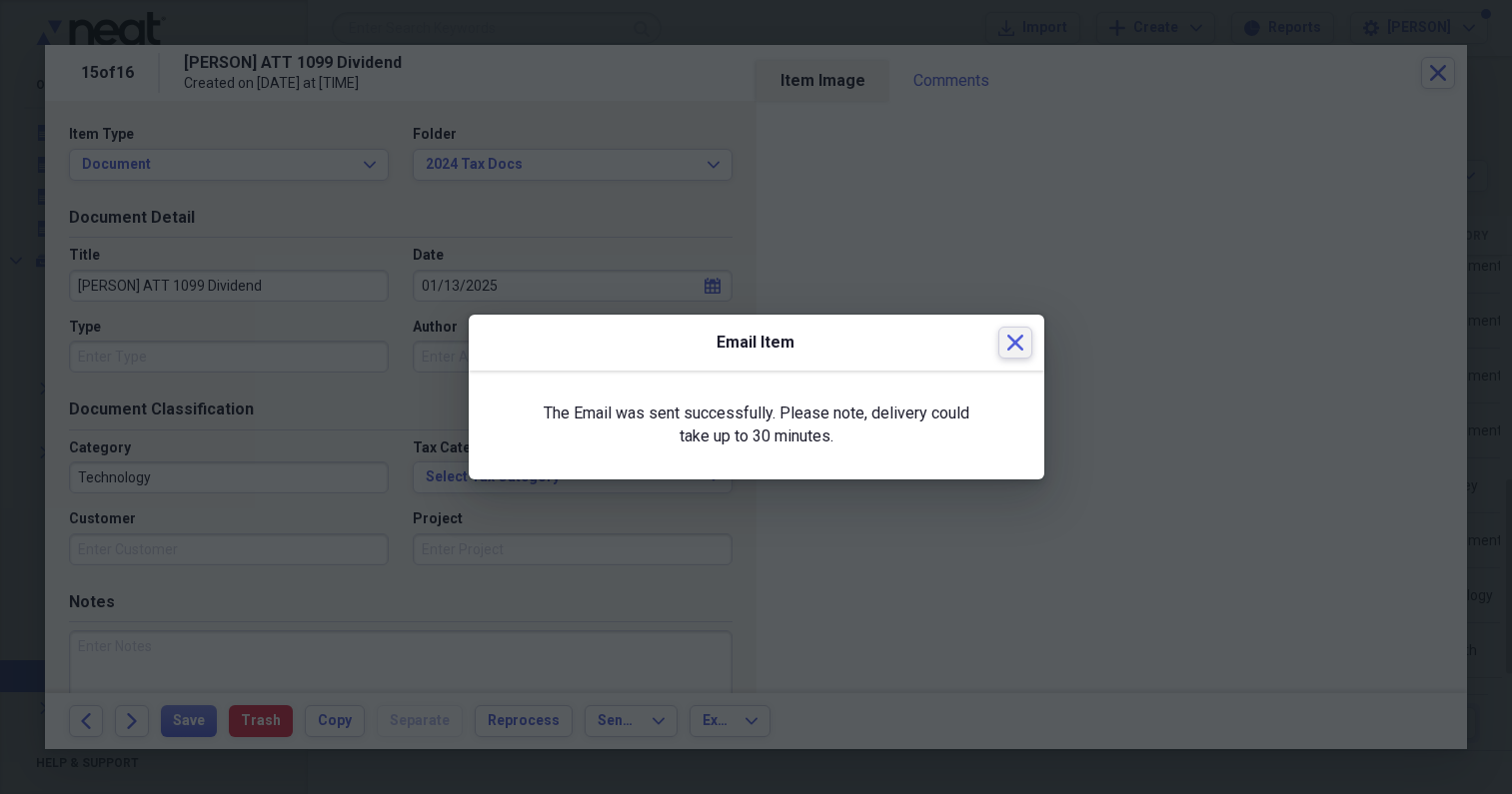 click on "Close" 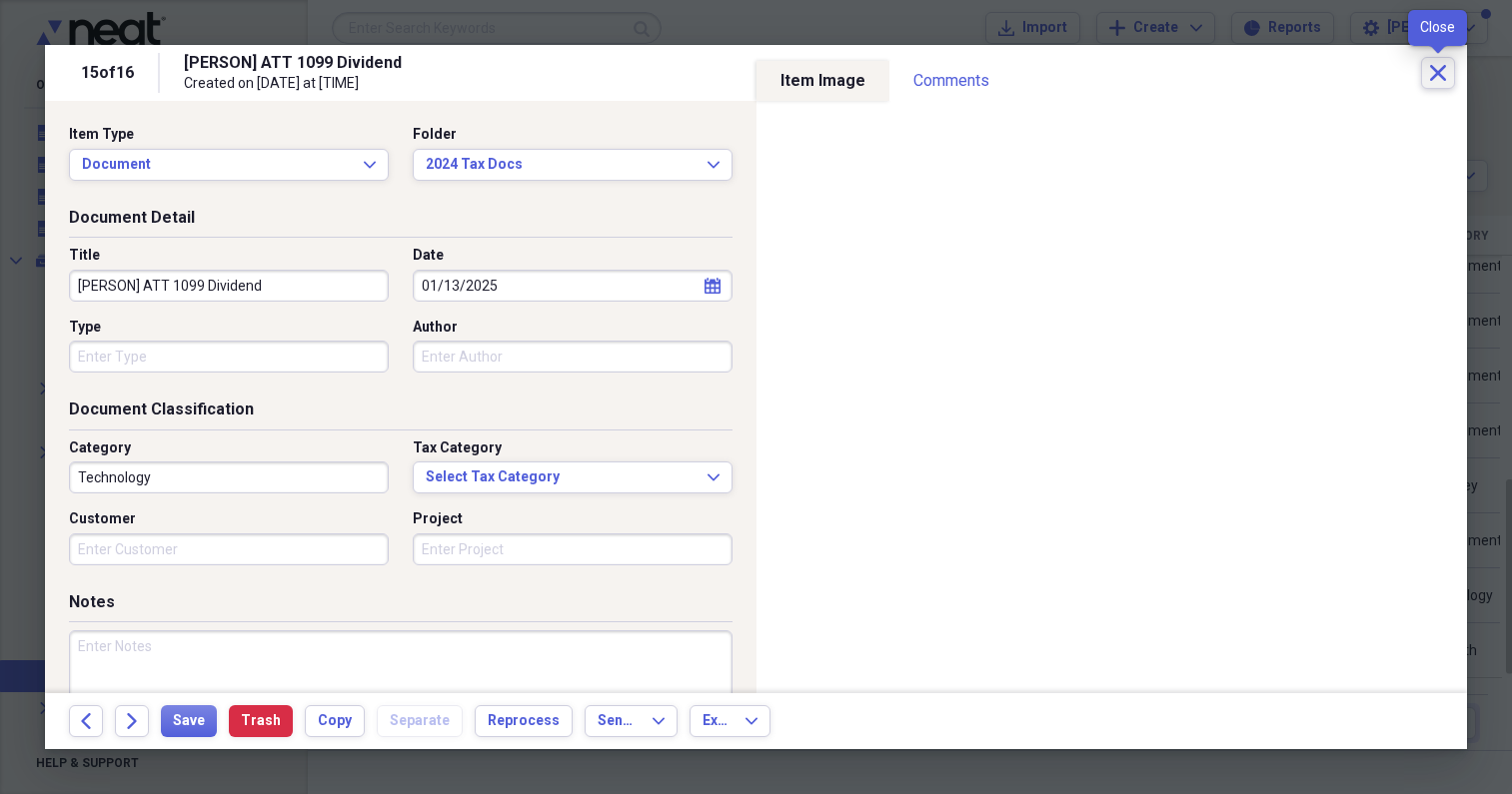 click on "Close" 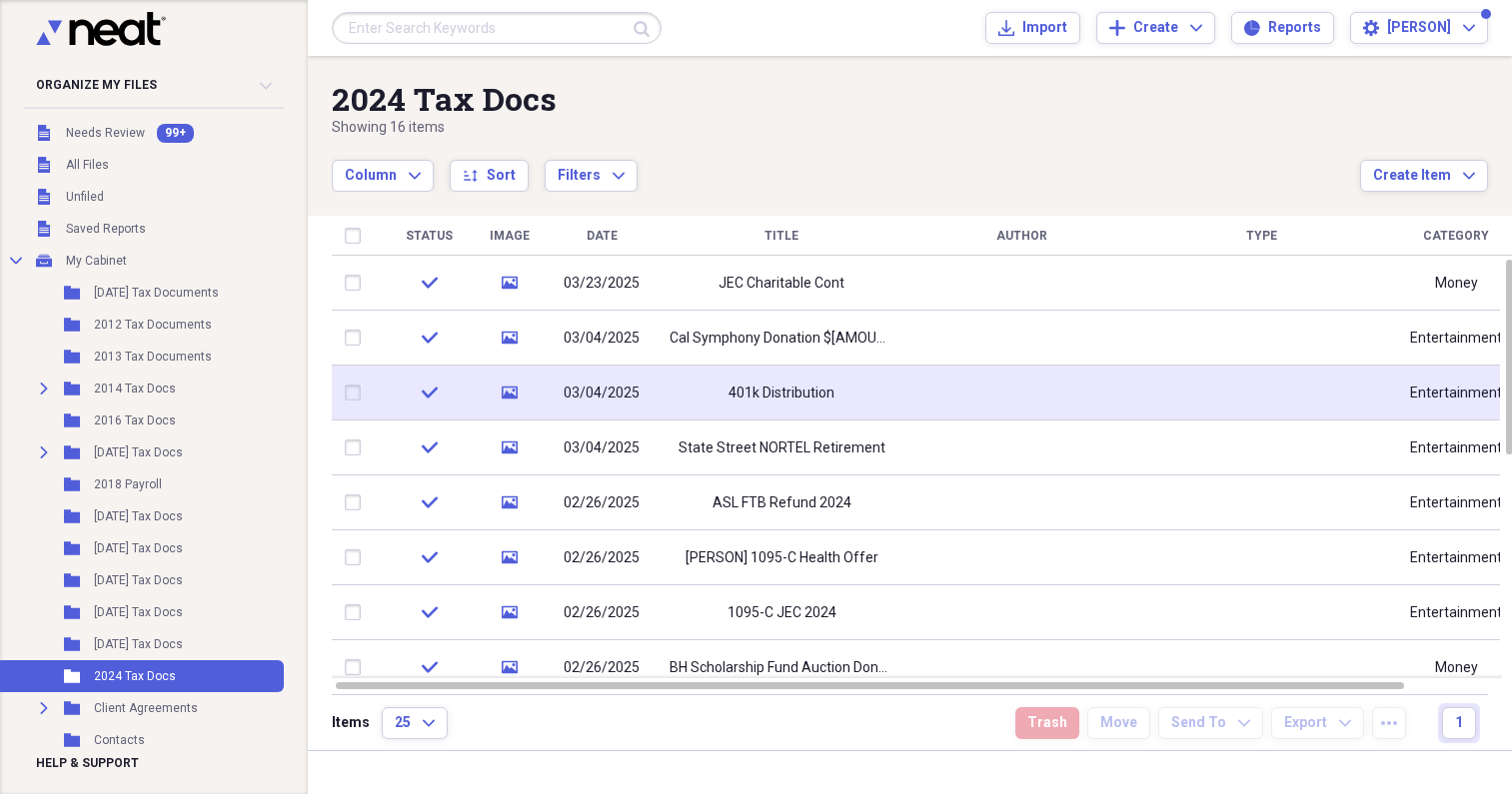 click on "03/04/2025" at bounding box center (602, 393) 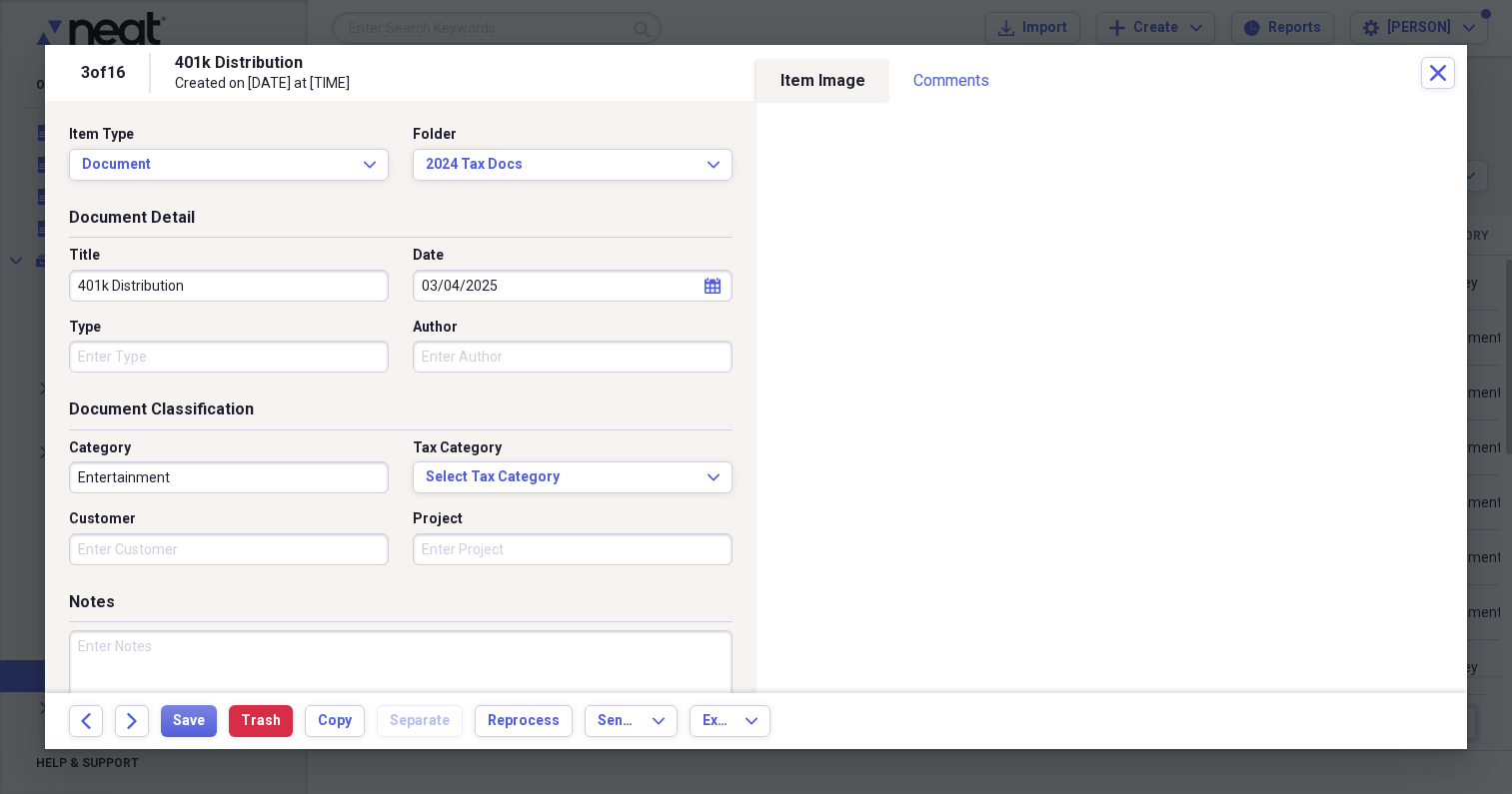 scroll, scrollTop: 12, scrollLeft: 0, axis: vertical 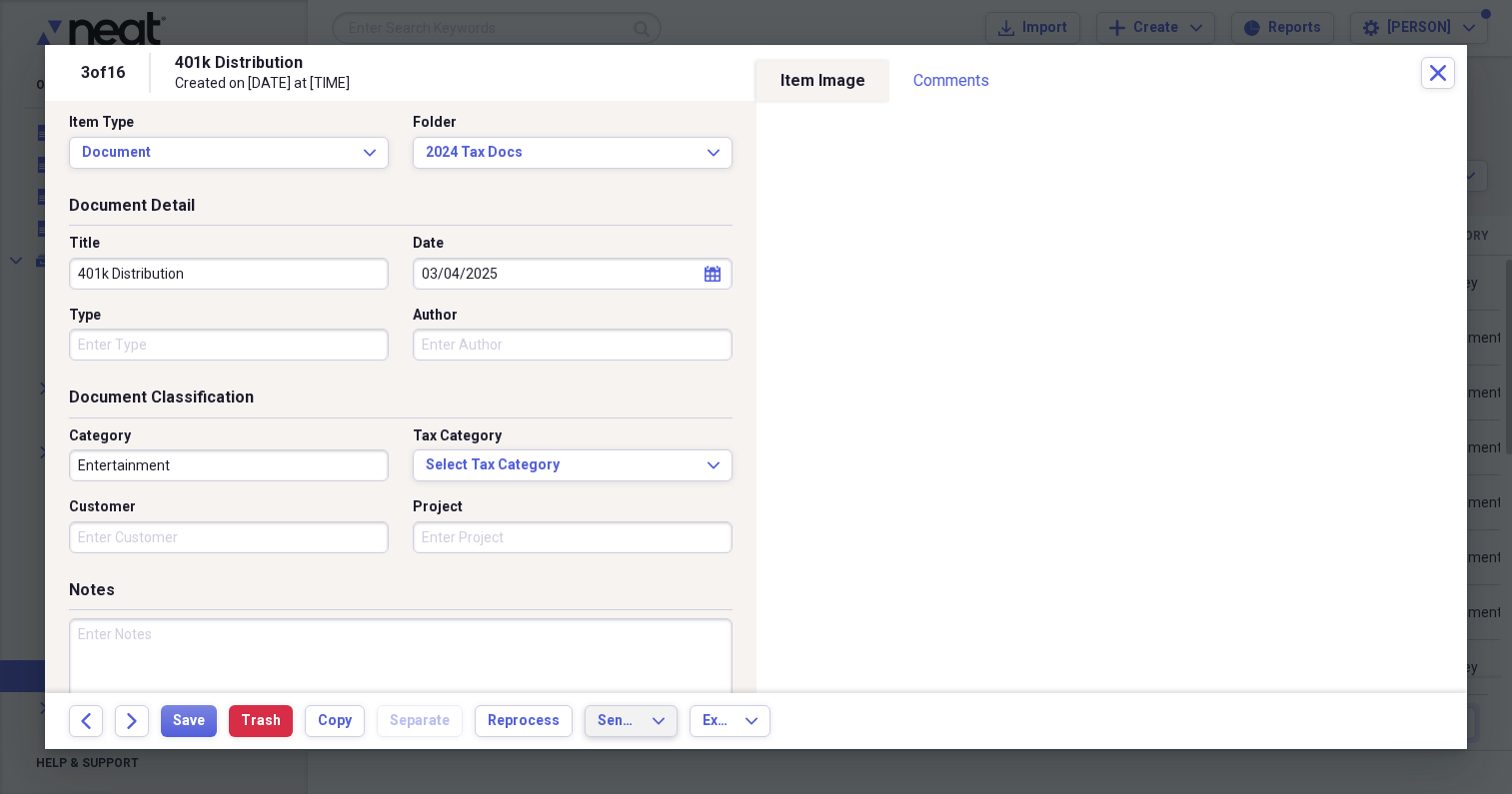 click on "Send To" at bounding box center [619, 721] 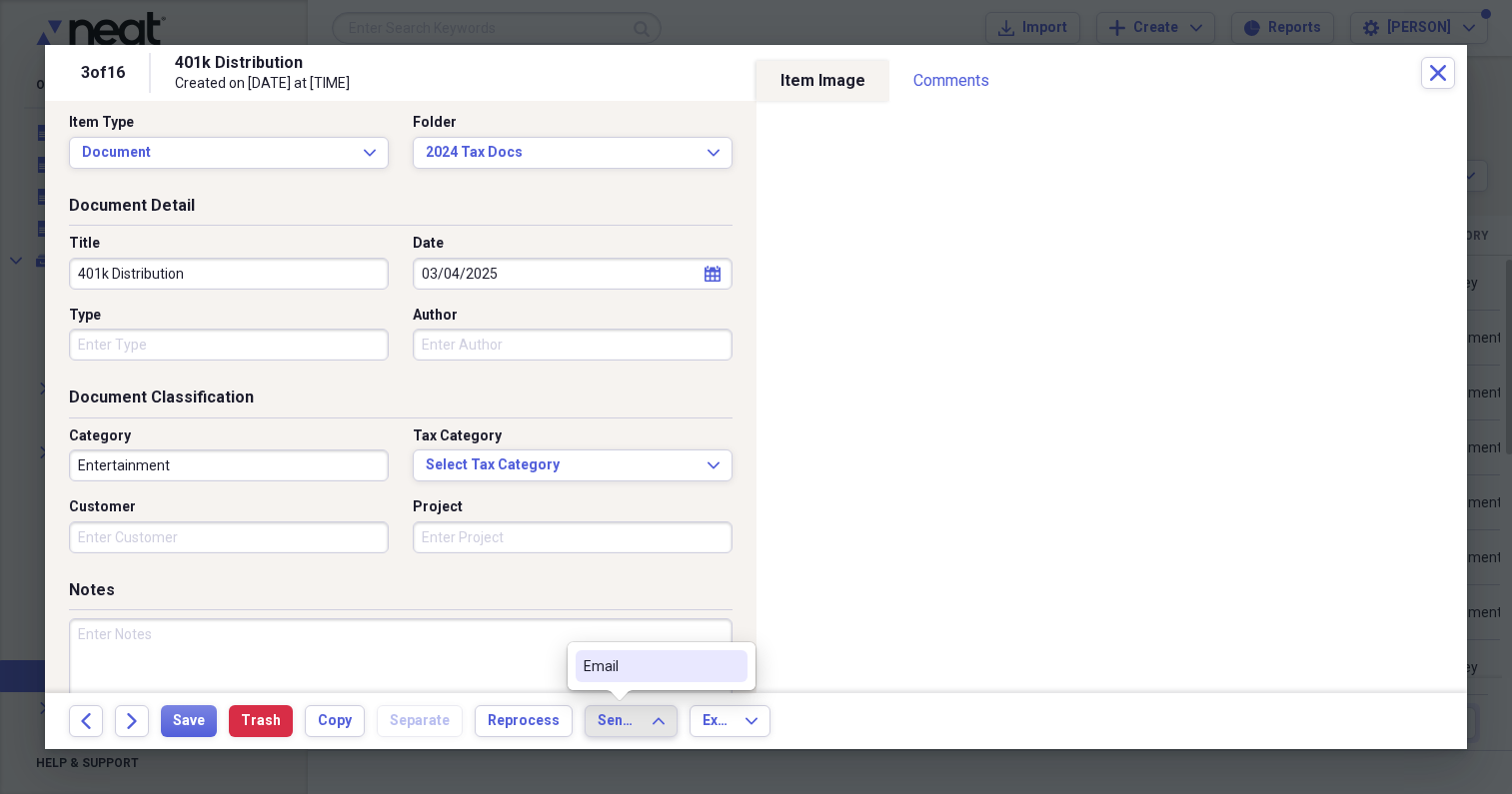click on "Email" at bounding box center (650, 666) 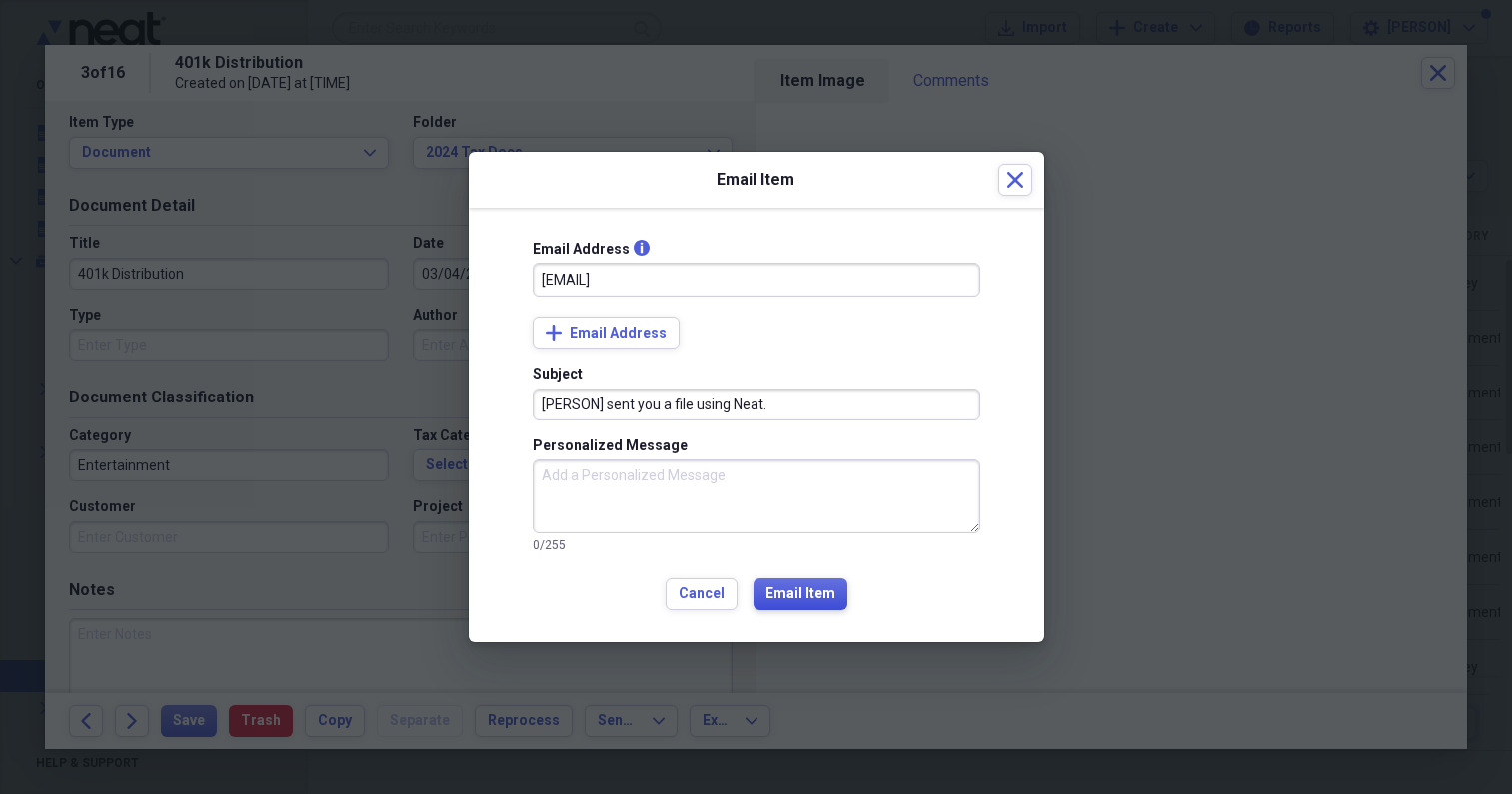 type on "[EMAIL]" 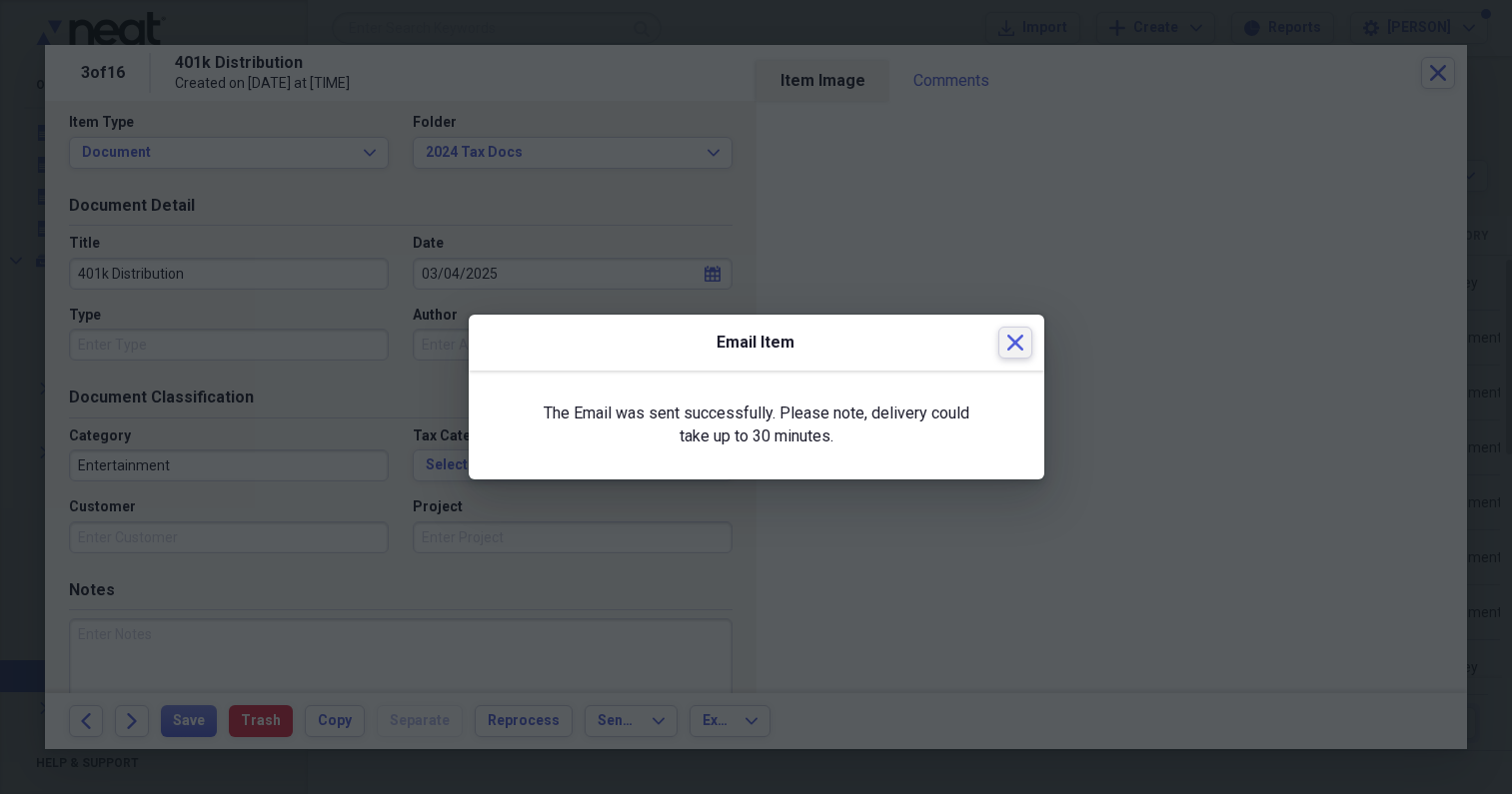 click 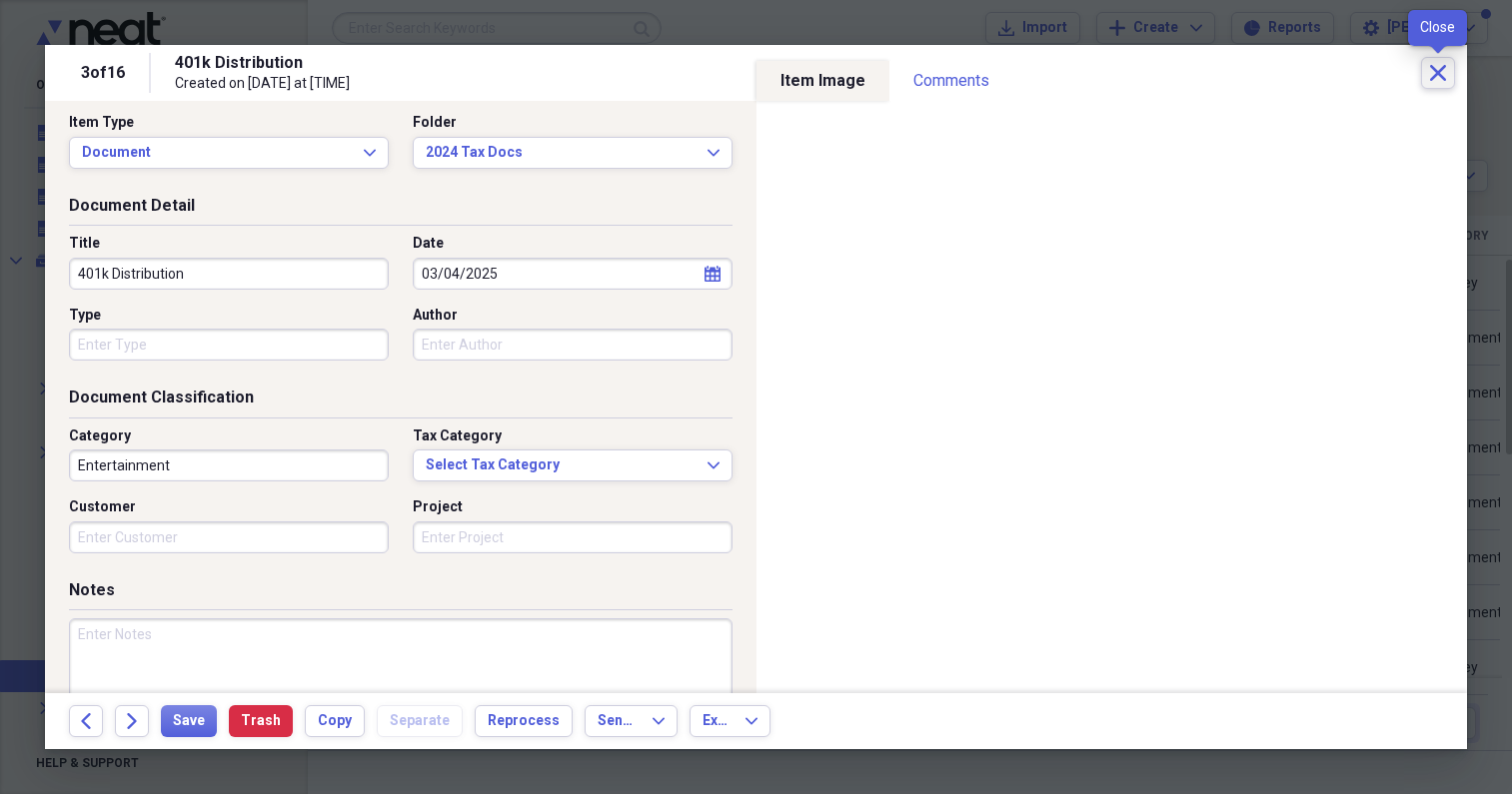 click on "Close" 